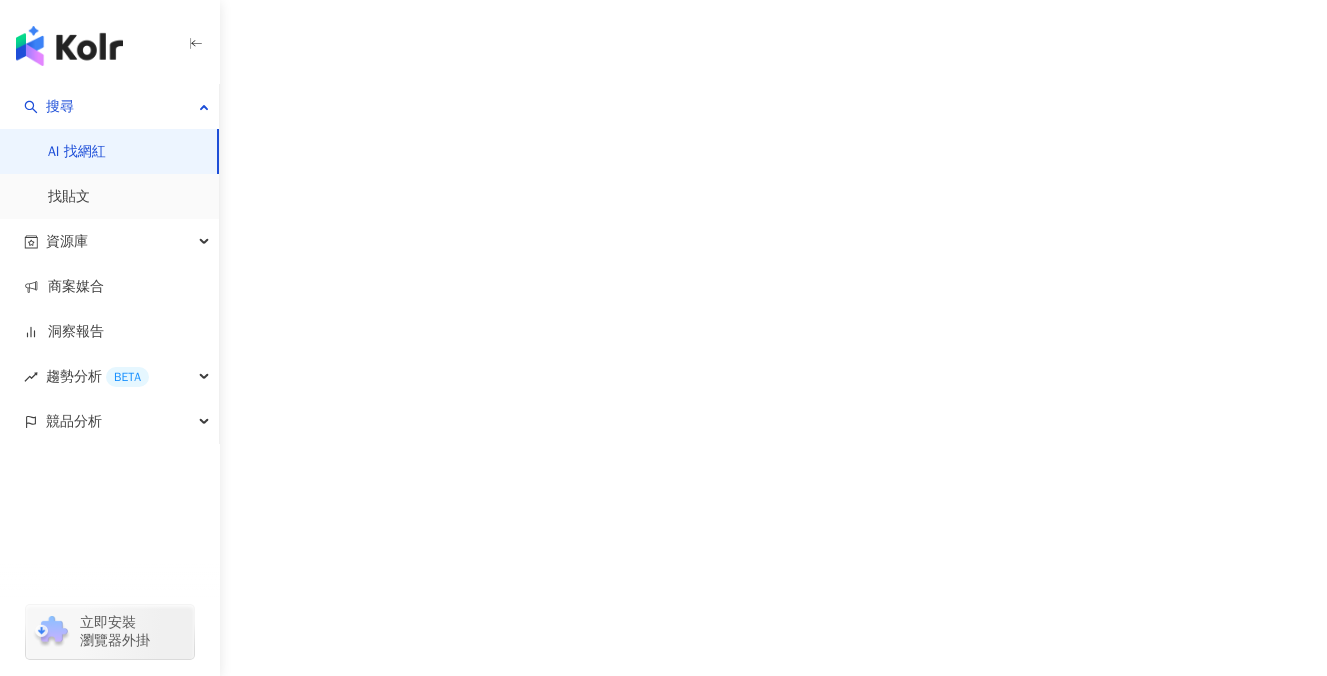 scroll, scrollTop: 0, scrollLeft: 0, axis: both 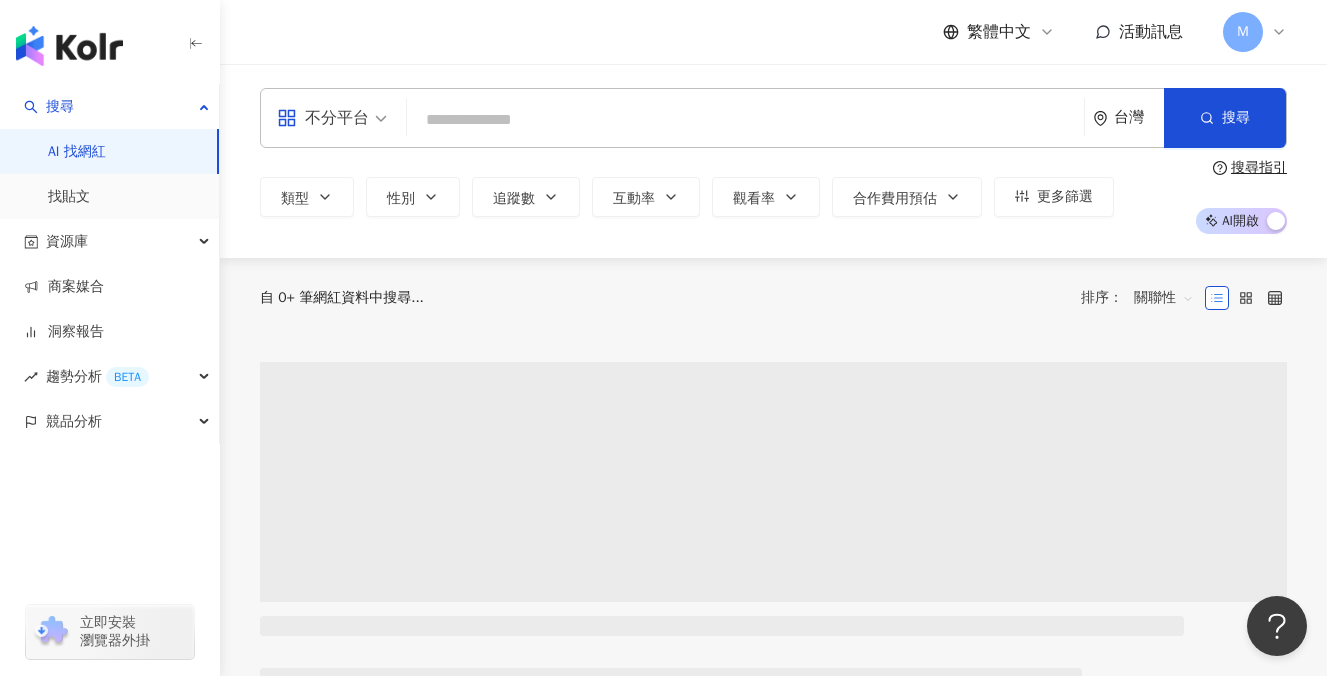 click at bounding box center (745, 120) 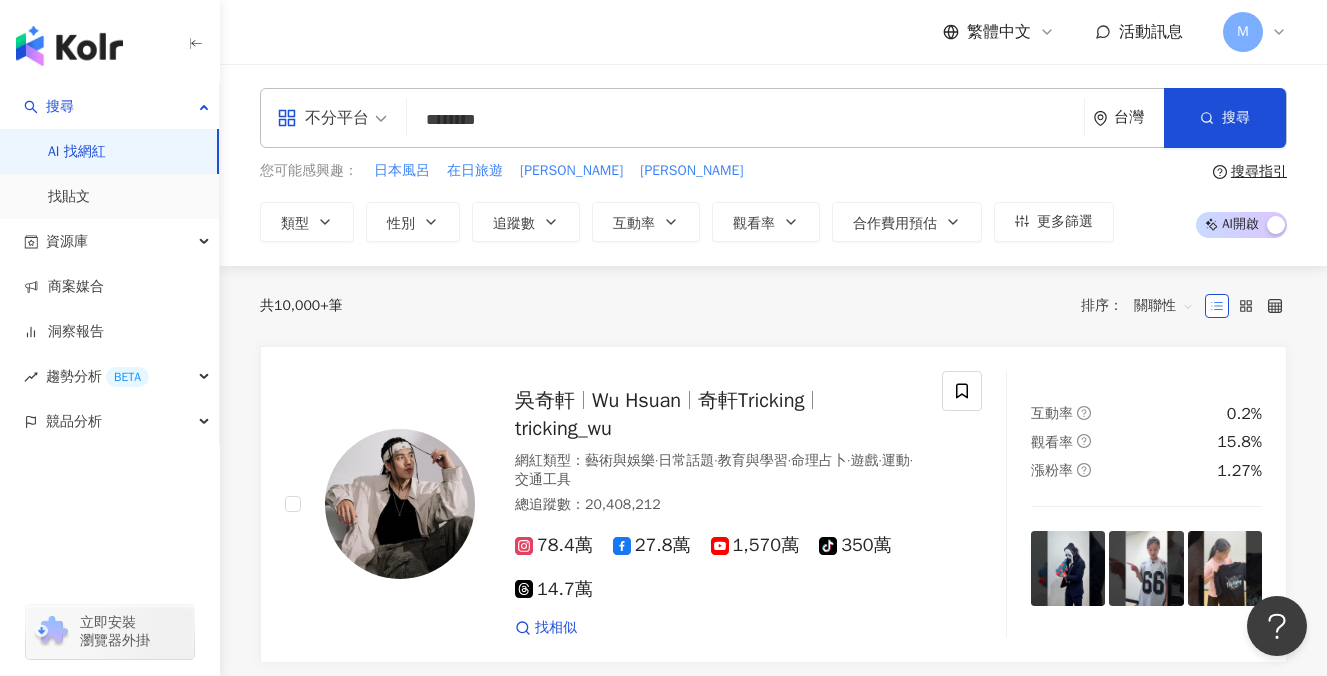 click on "********" at bounding box center (745, 120) 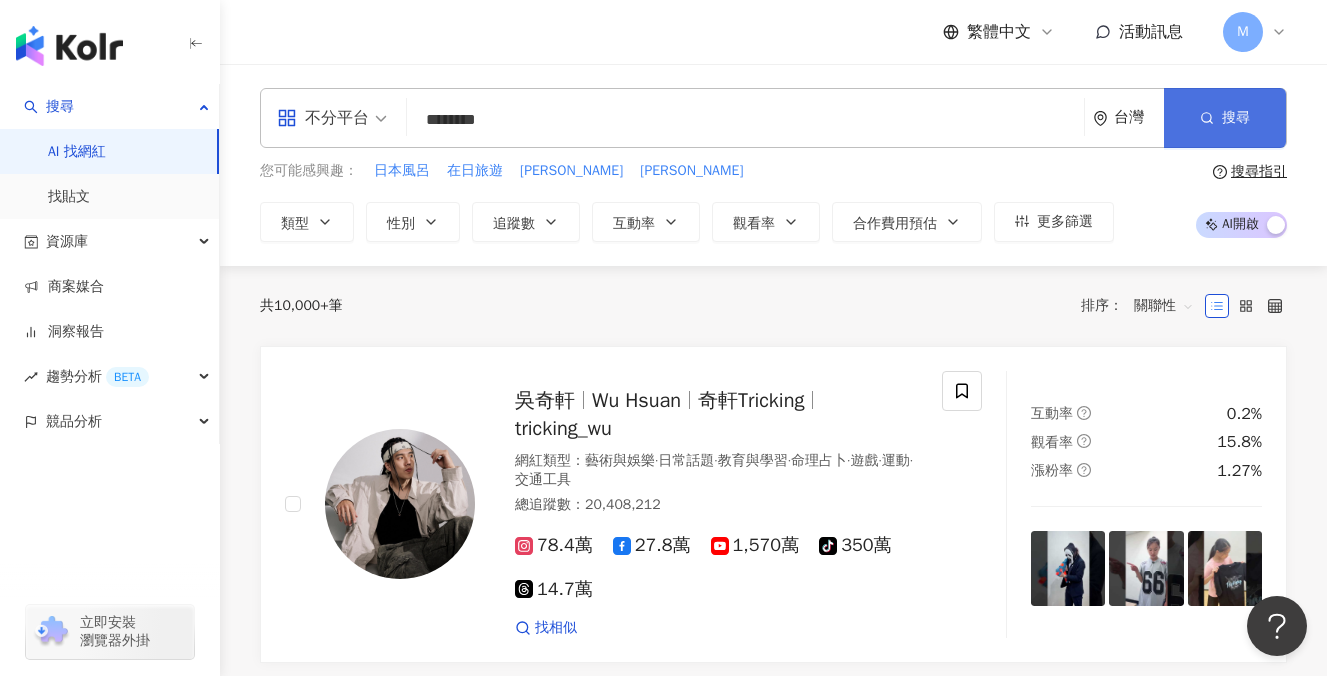 type on "********" 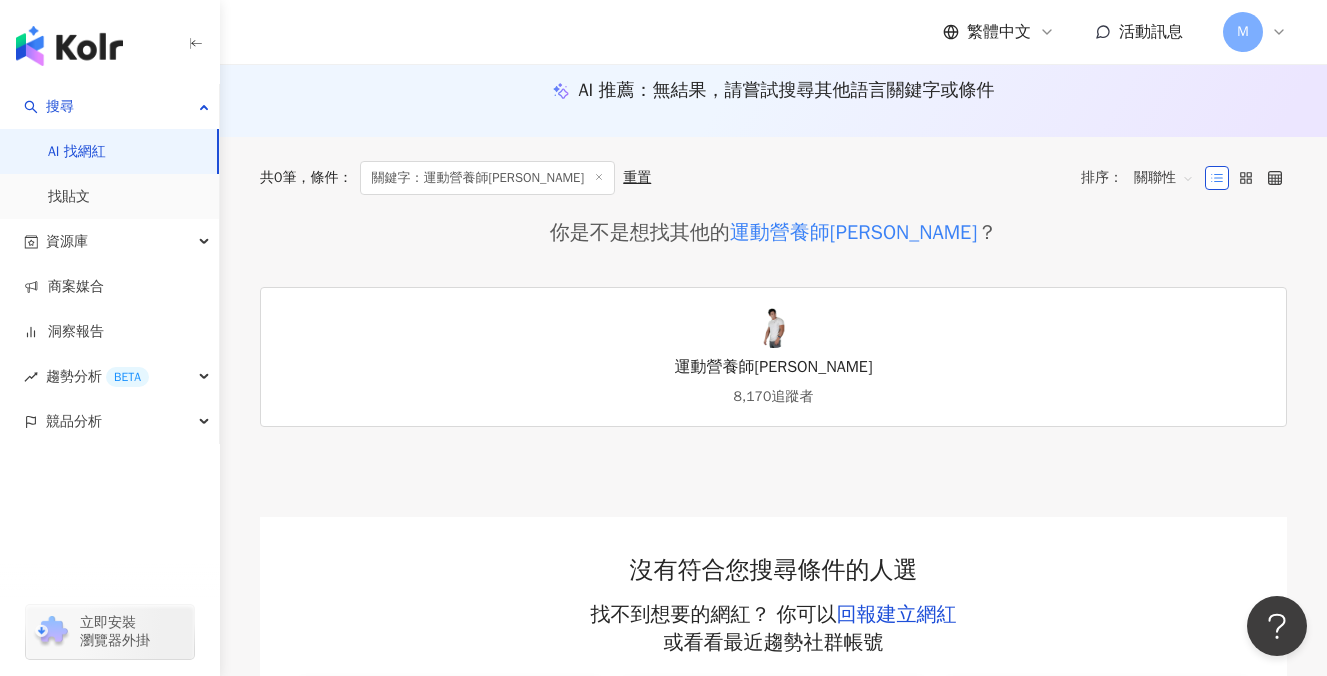 scroll, scrollTop: 163, scrollLeft: 0, axis: vertical 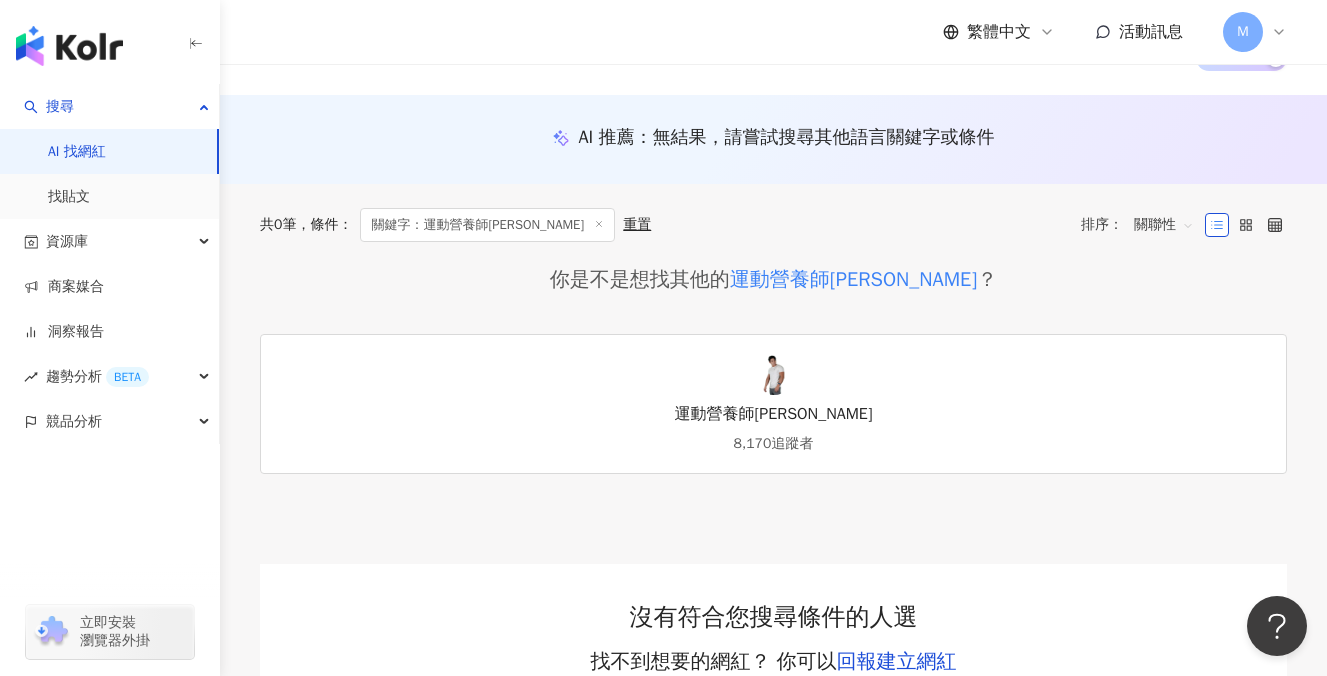 click on "運動營養師Hao" at bounding box center (853, 280) 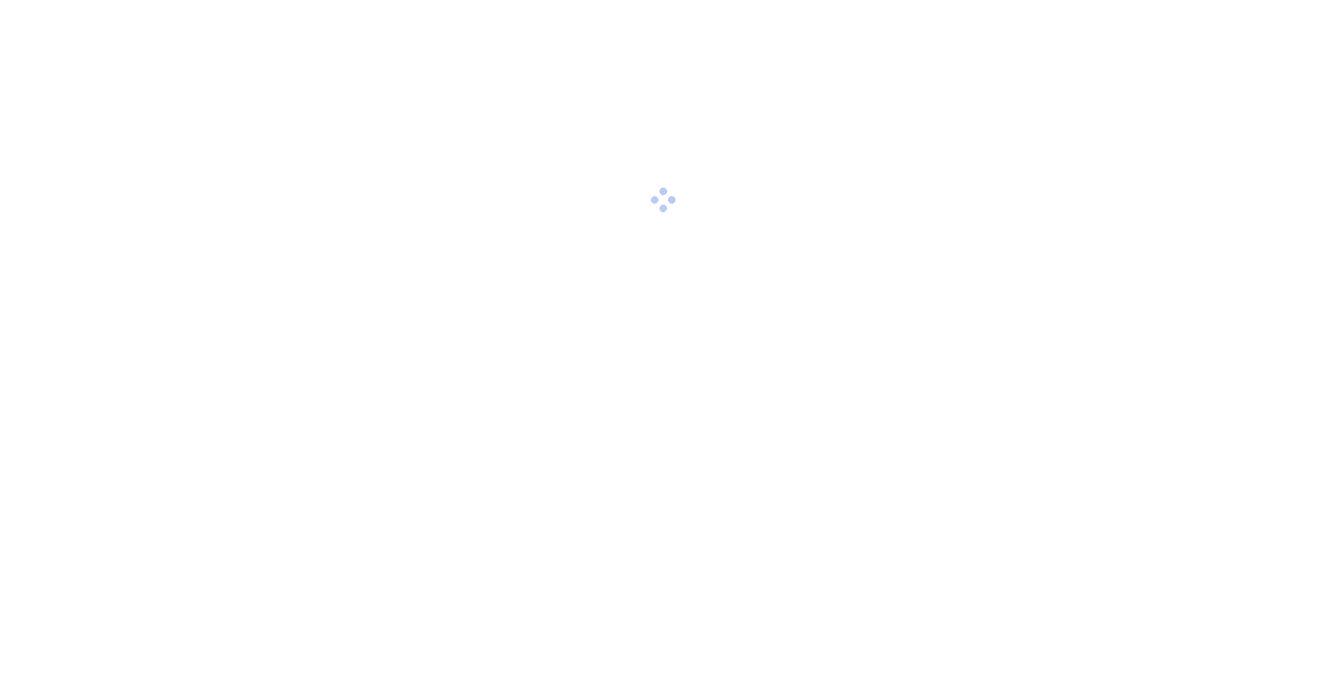 scroll, scrollTop: 0, scrollLeft: 0, axis: both 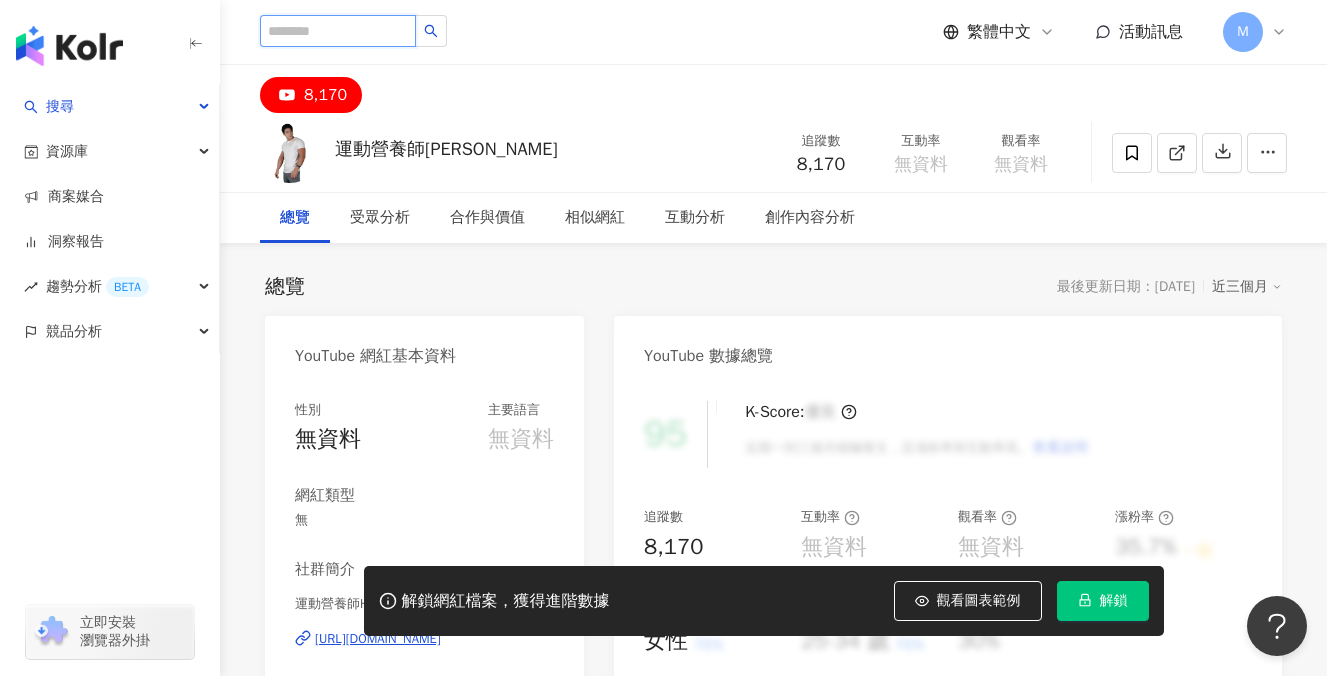click at bounding box center [338, 31] 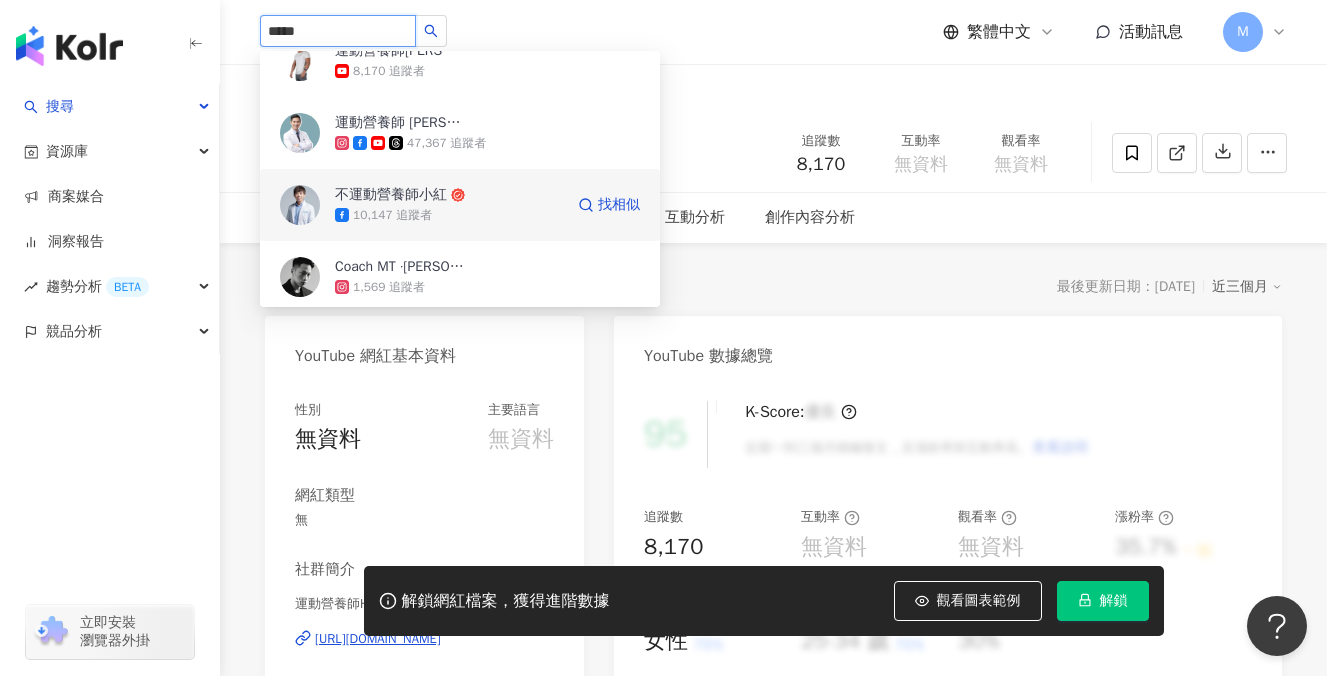 scroll, scrollTop: 0, scrollLeft: 0, axis: both 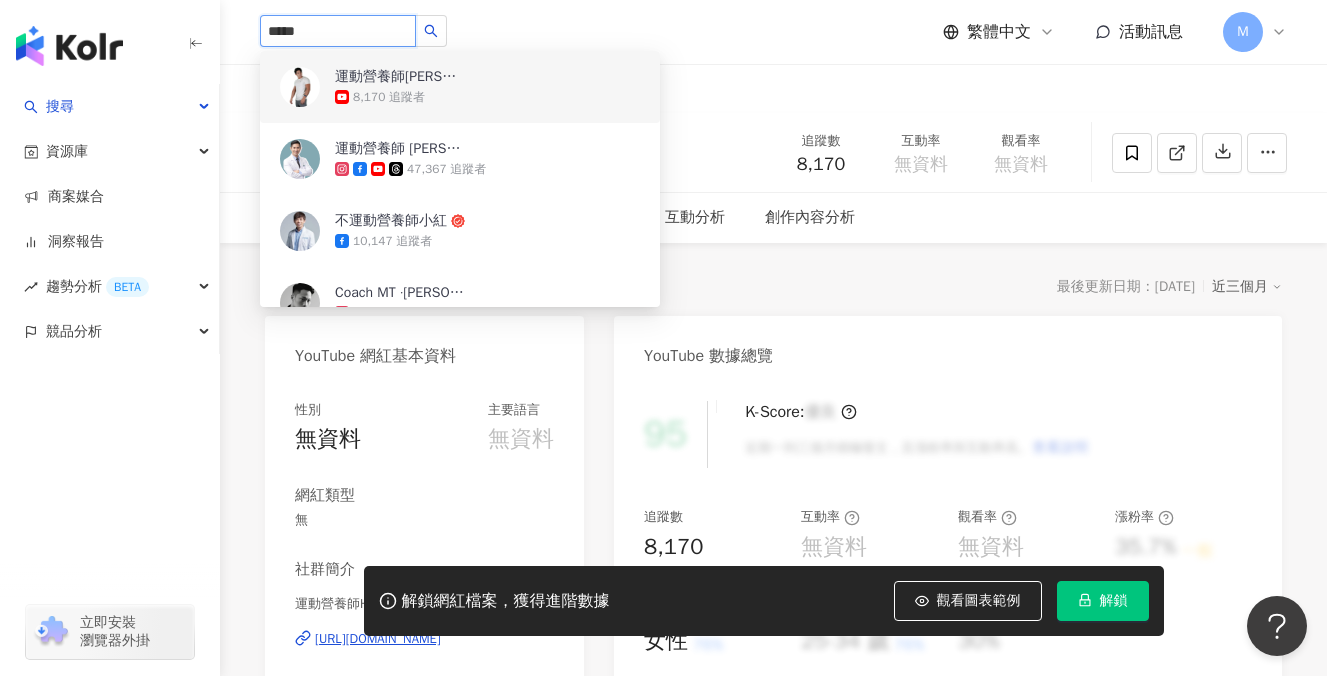 click on "*****" at bounding box center [338, 31] 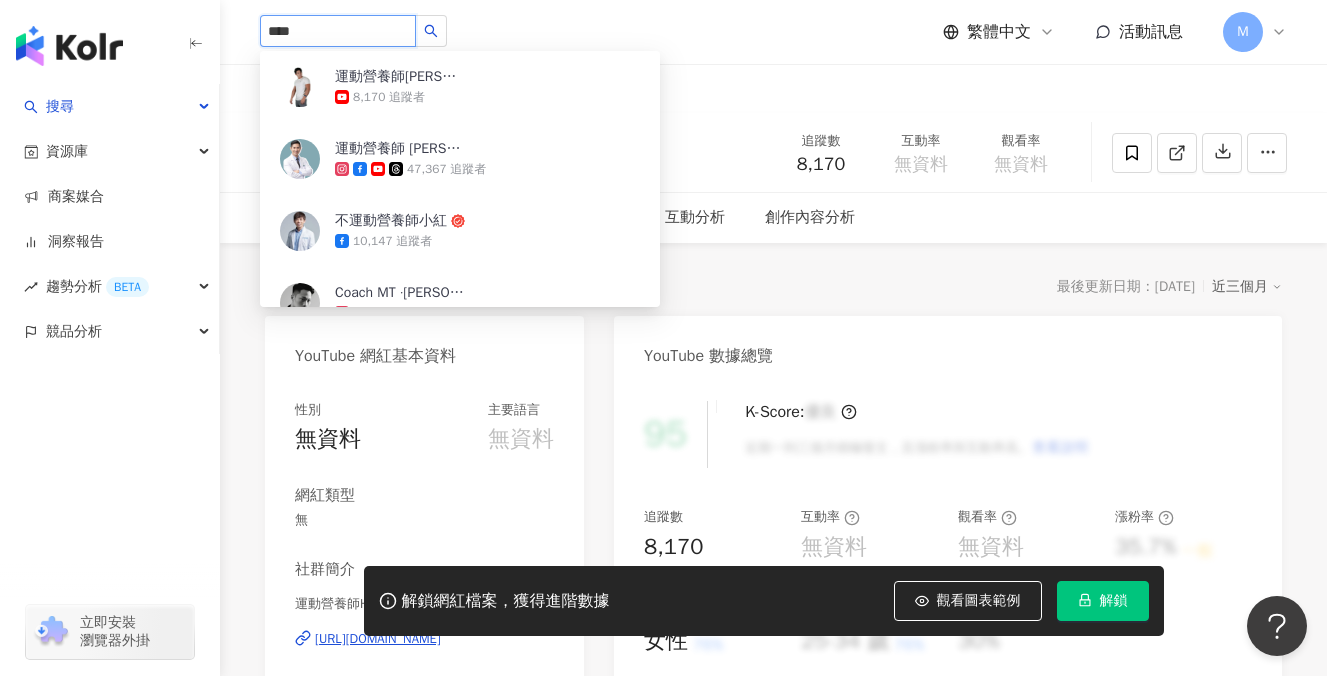 type on "***" 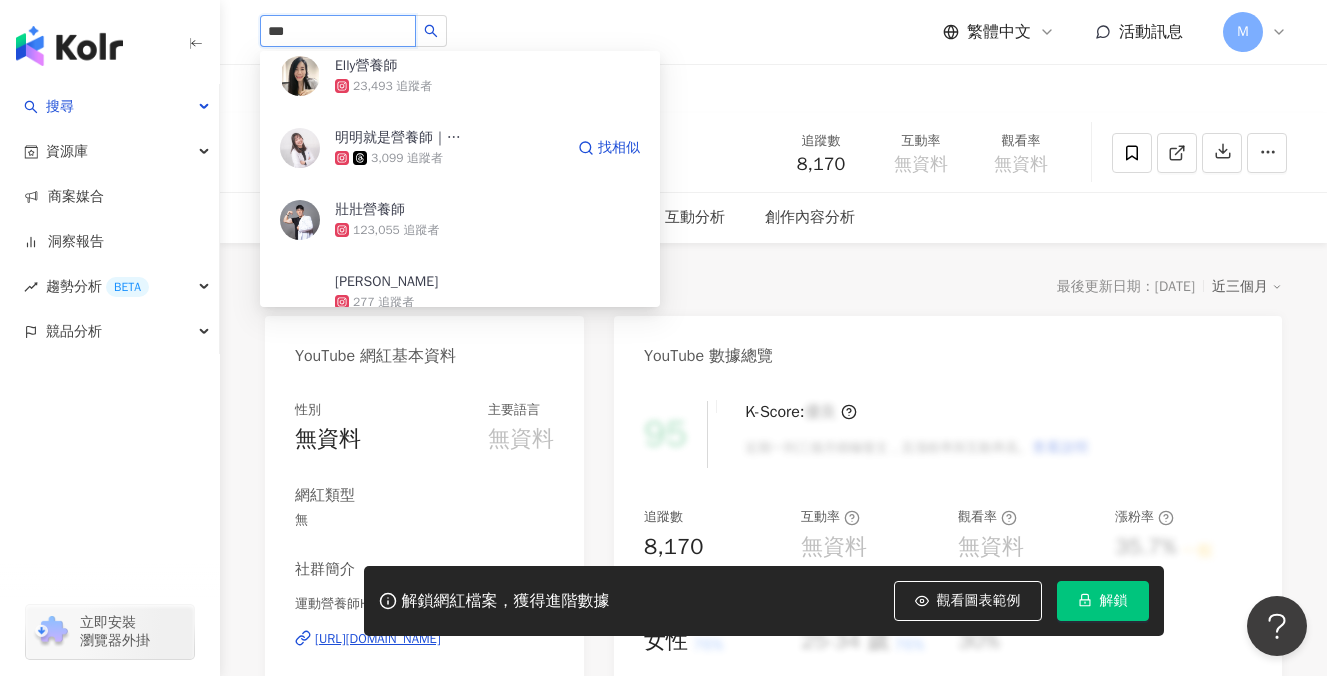 scroll, scrollTop: 519, scrollLeft: 0, axis: vertical 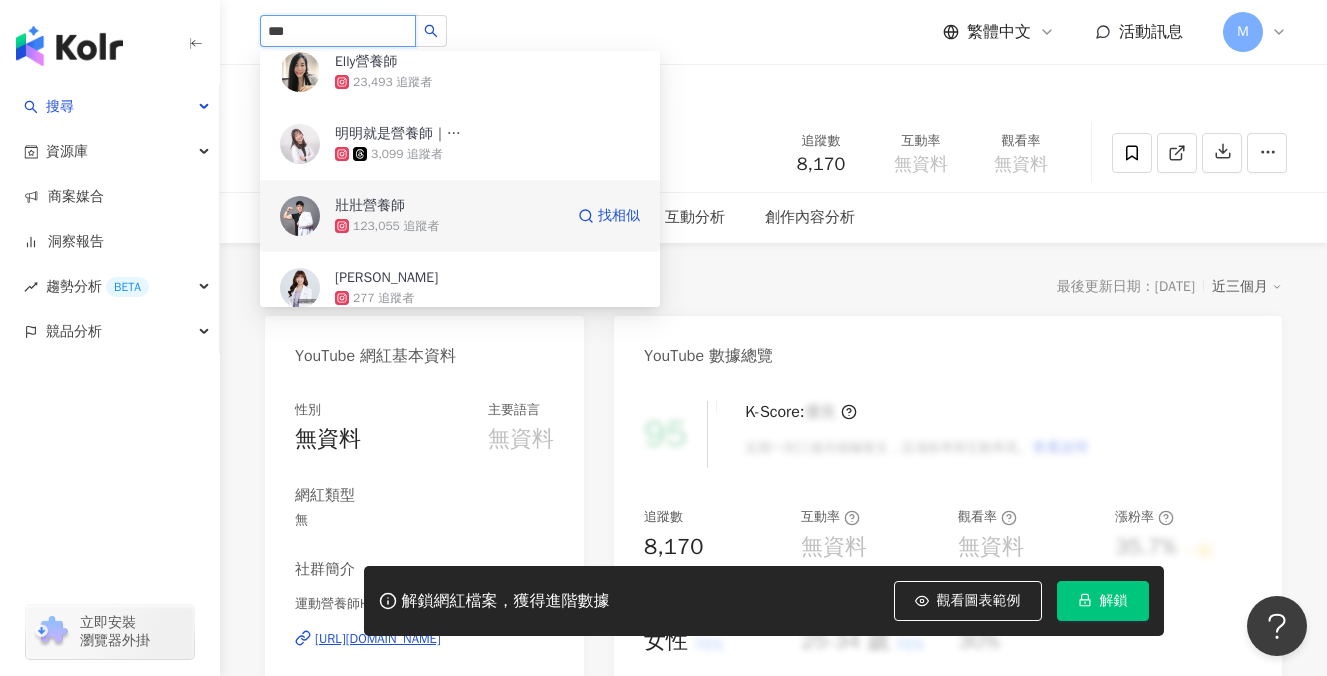 click on "123,055   追蹤者" at bounding box center (449, 226) 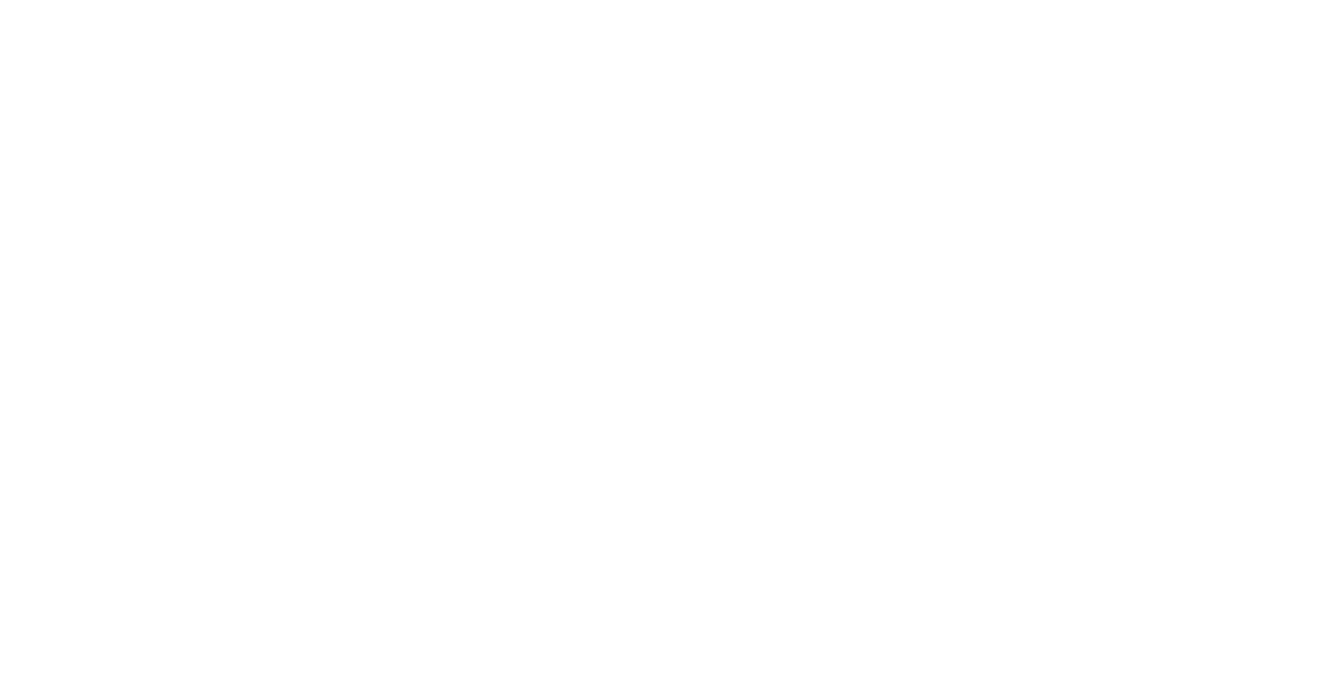 scroll, scrollTop: 0, scrollLeft: 0, axis: both 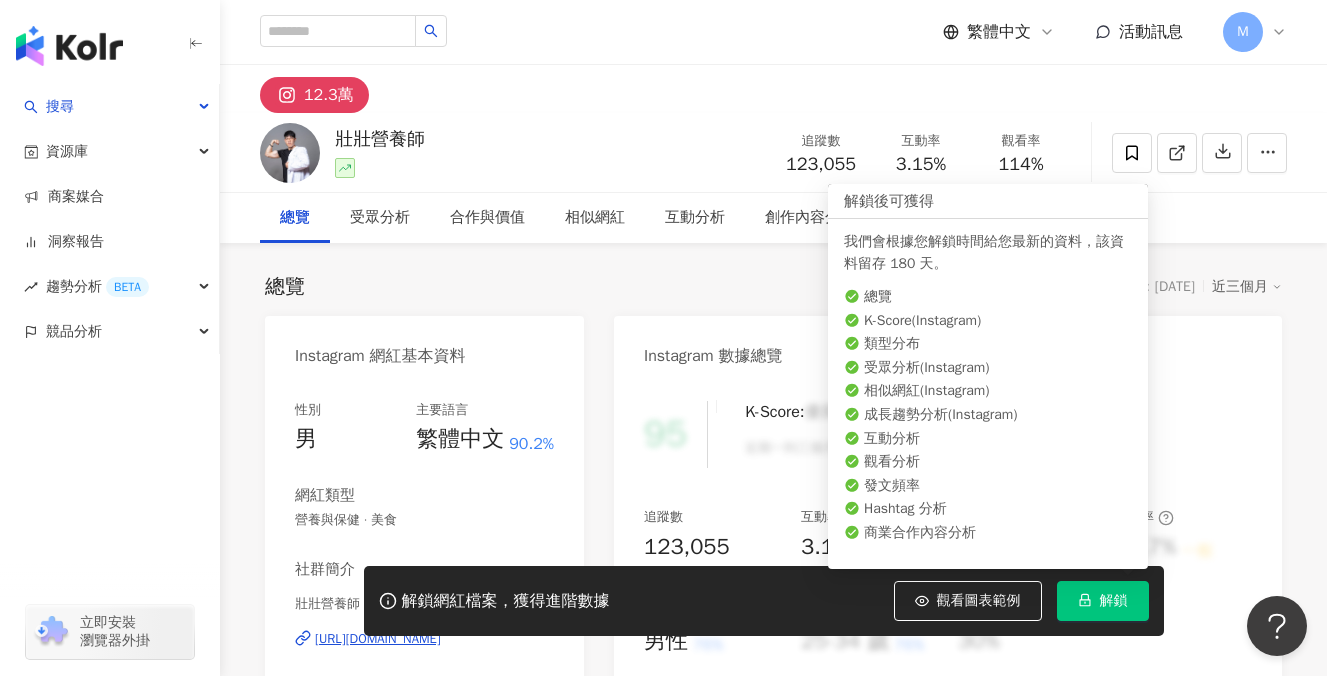 click on "解鎖" at bounding box center (1103, 601) 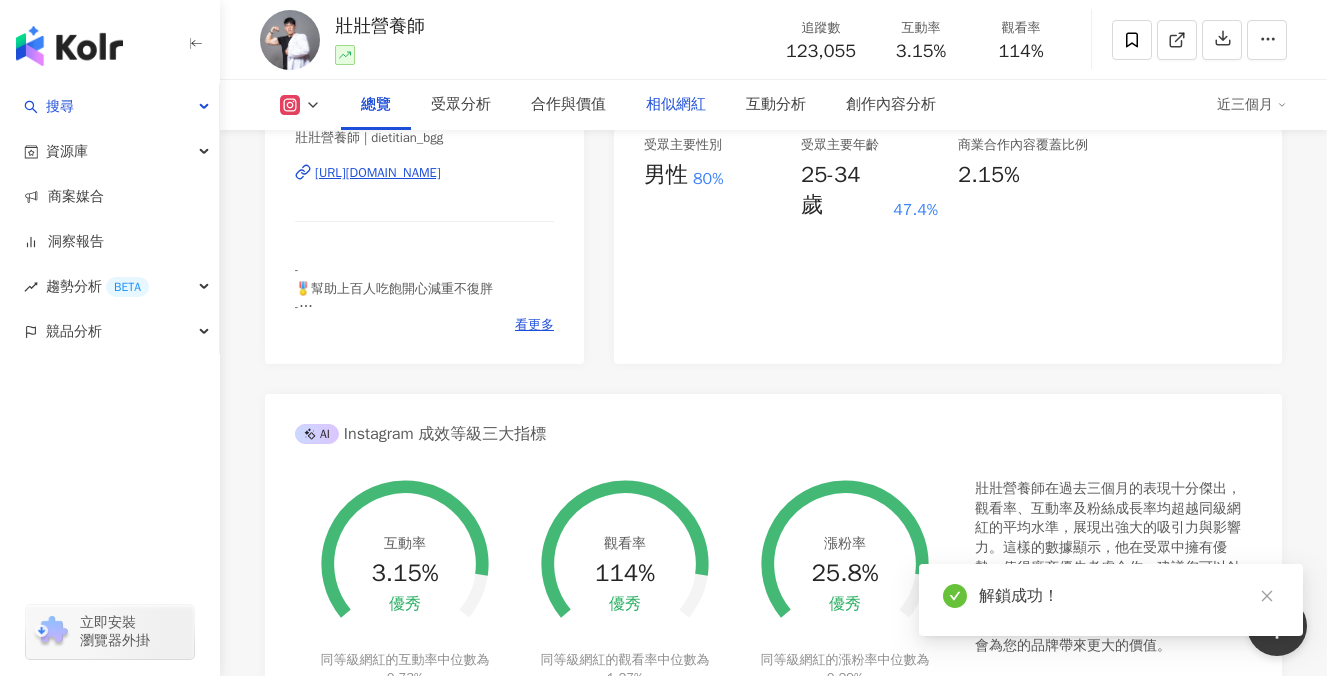 click on "相似網紅" at bounding box center [676, 105] 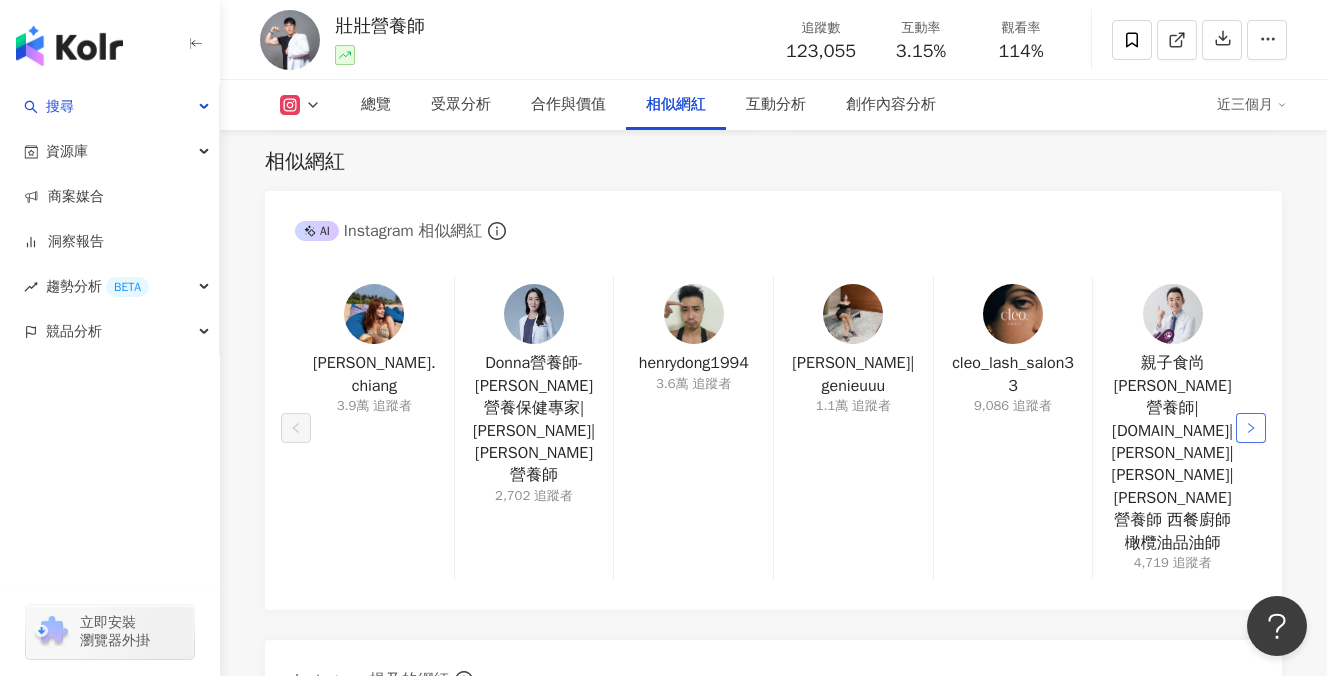 click at bounding box center (1251, 428) 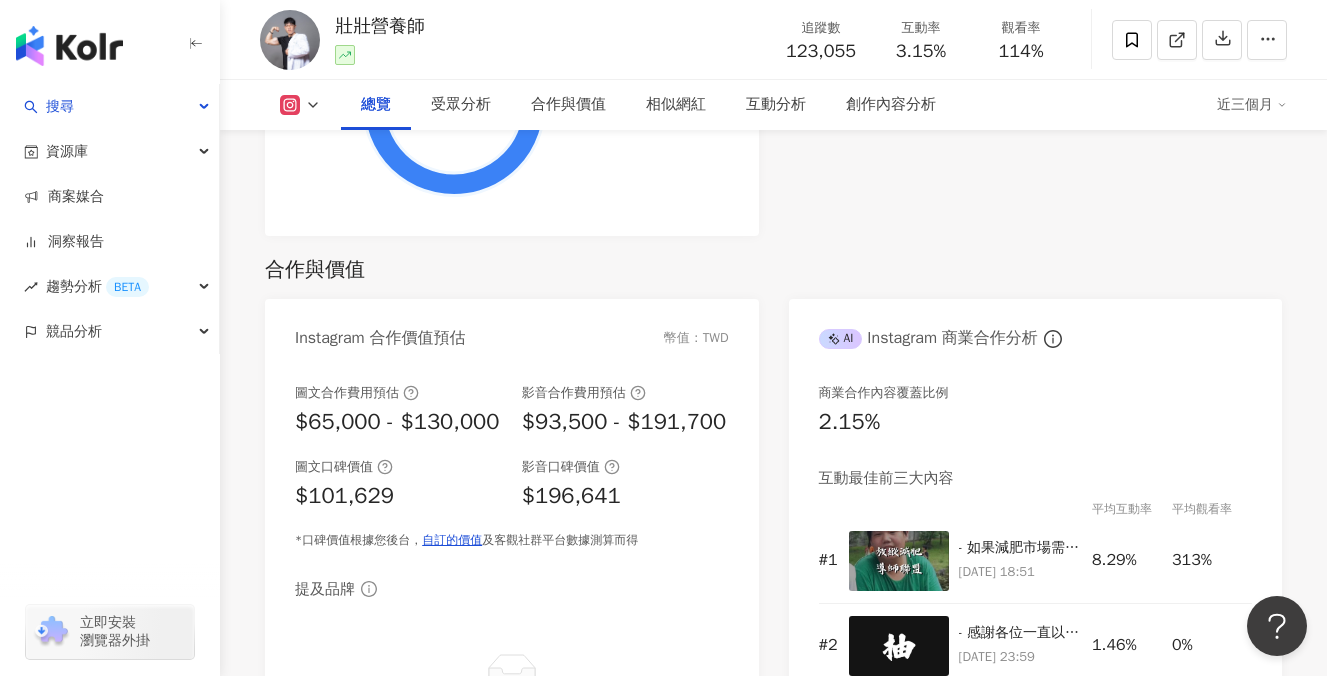 scroll, scrollTop: 0, scrollLeft: 0, axis: both 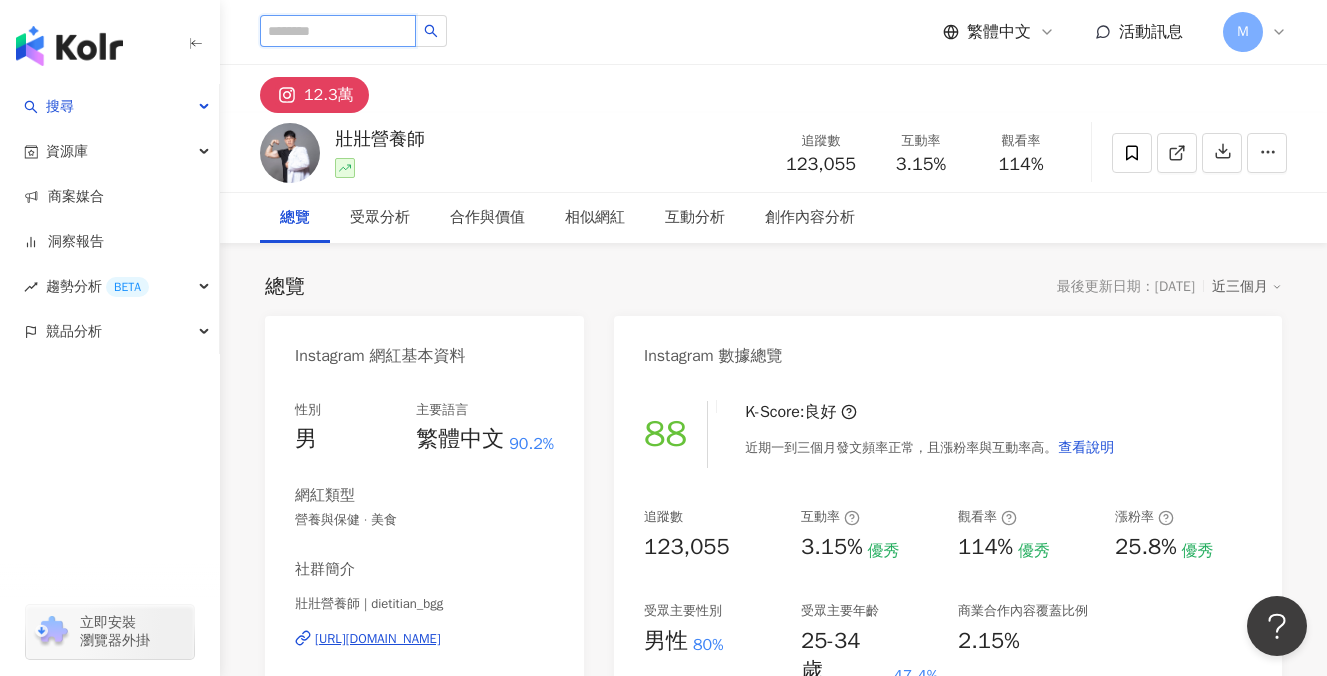 click at bounding box center [338, 31] 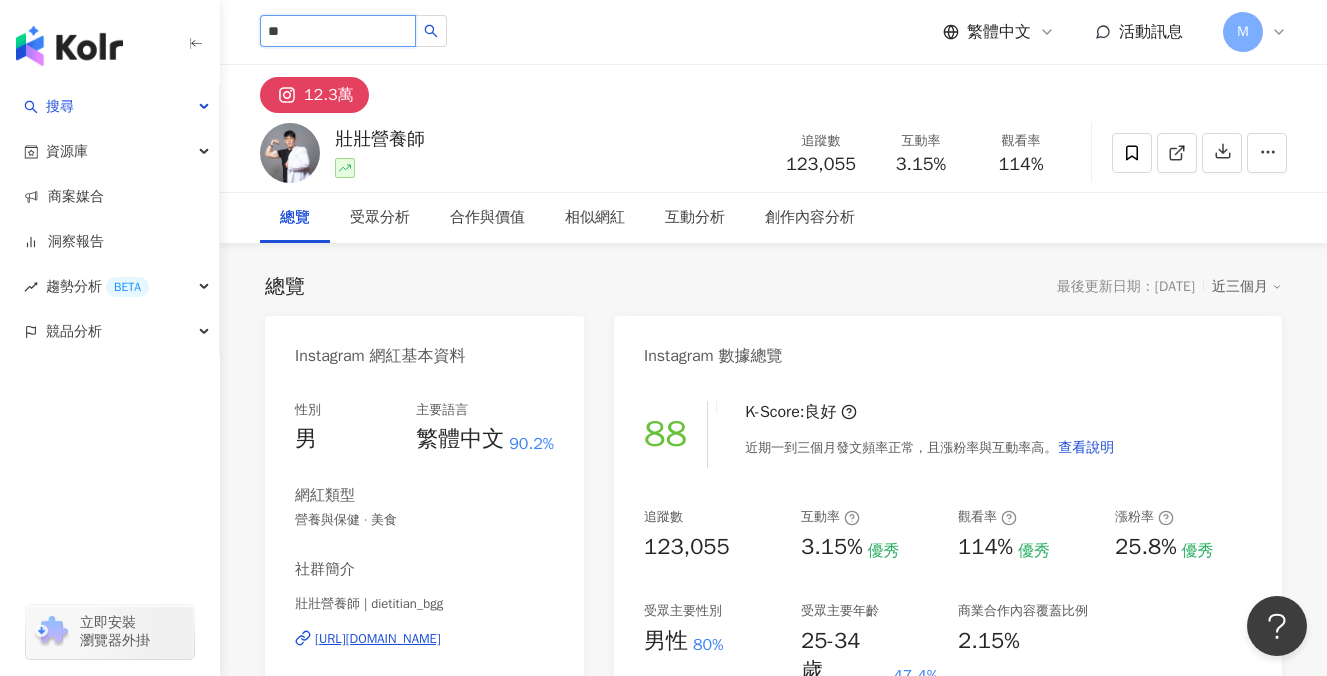 type on "*" 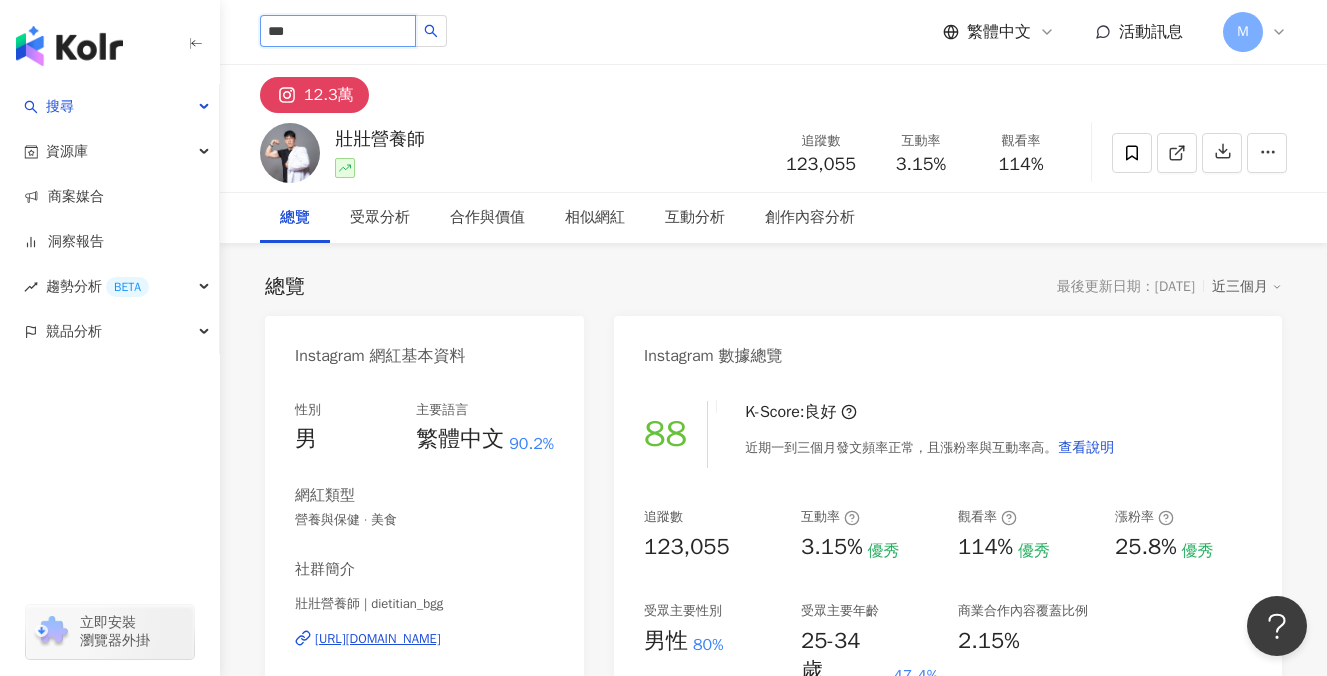 type on "***" 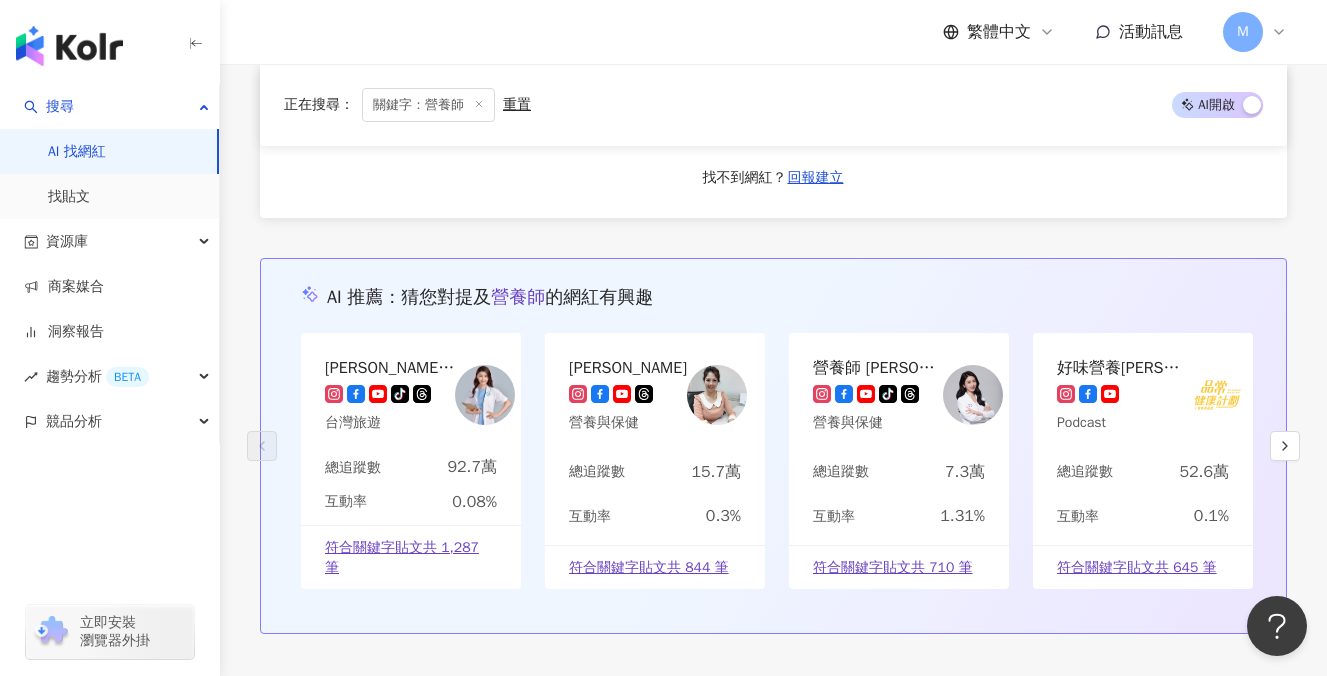 scroll, scrollTop: 3852, scrollLeft: 0, axis: vertical 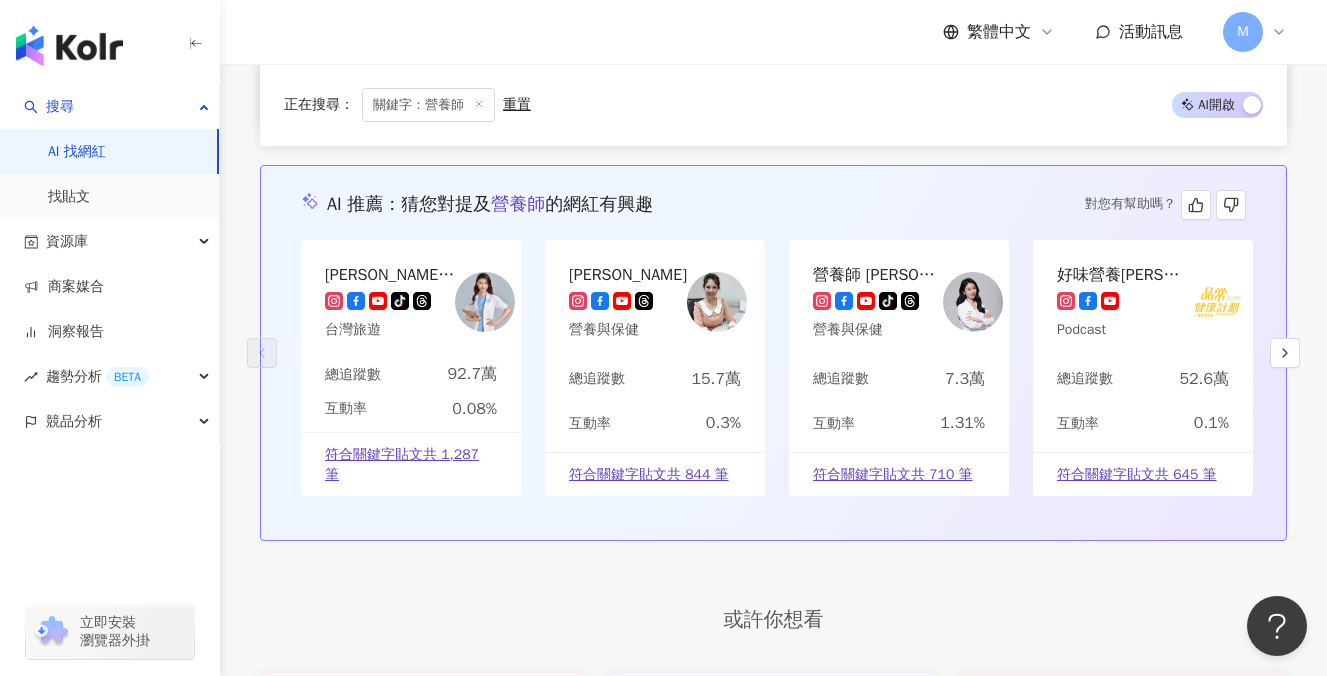 click on "總追蹤數" at bounding box center [841, 379] 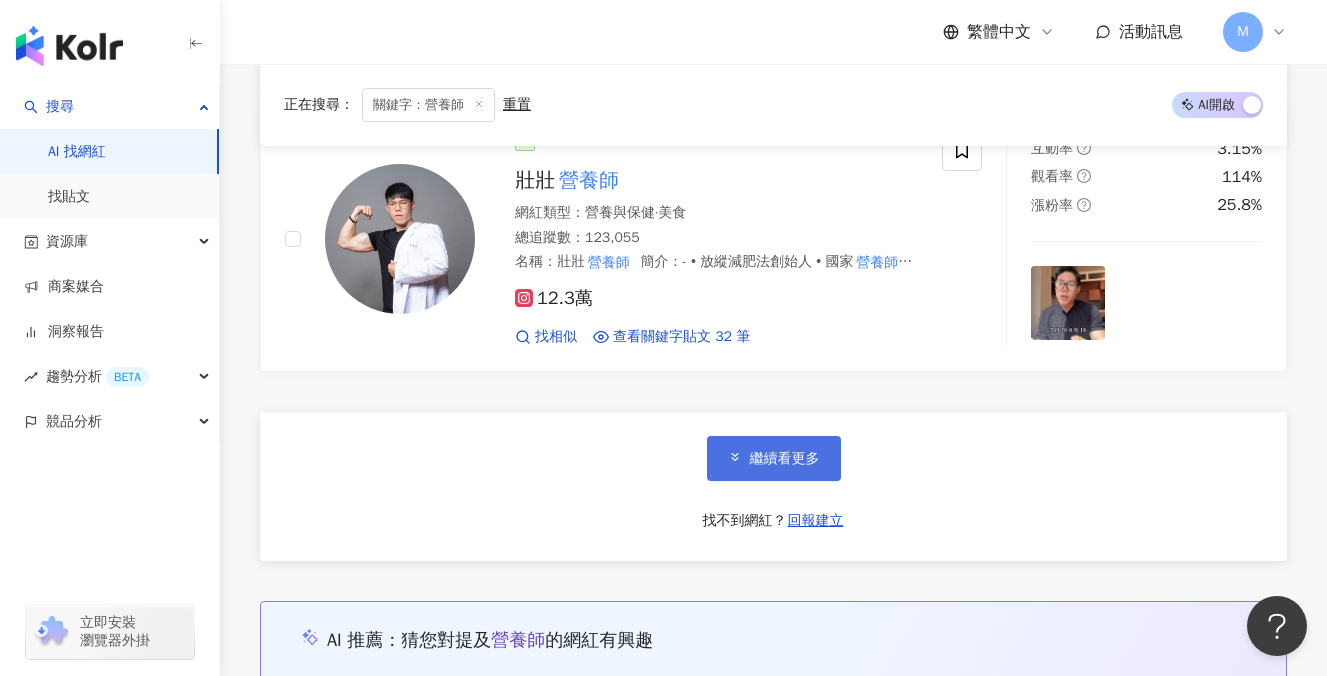 scroll, scrollTop: 3496, scrollLeft: 0, axis: vertical 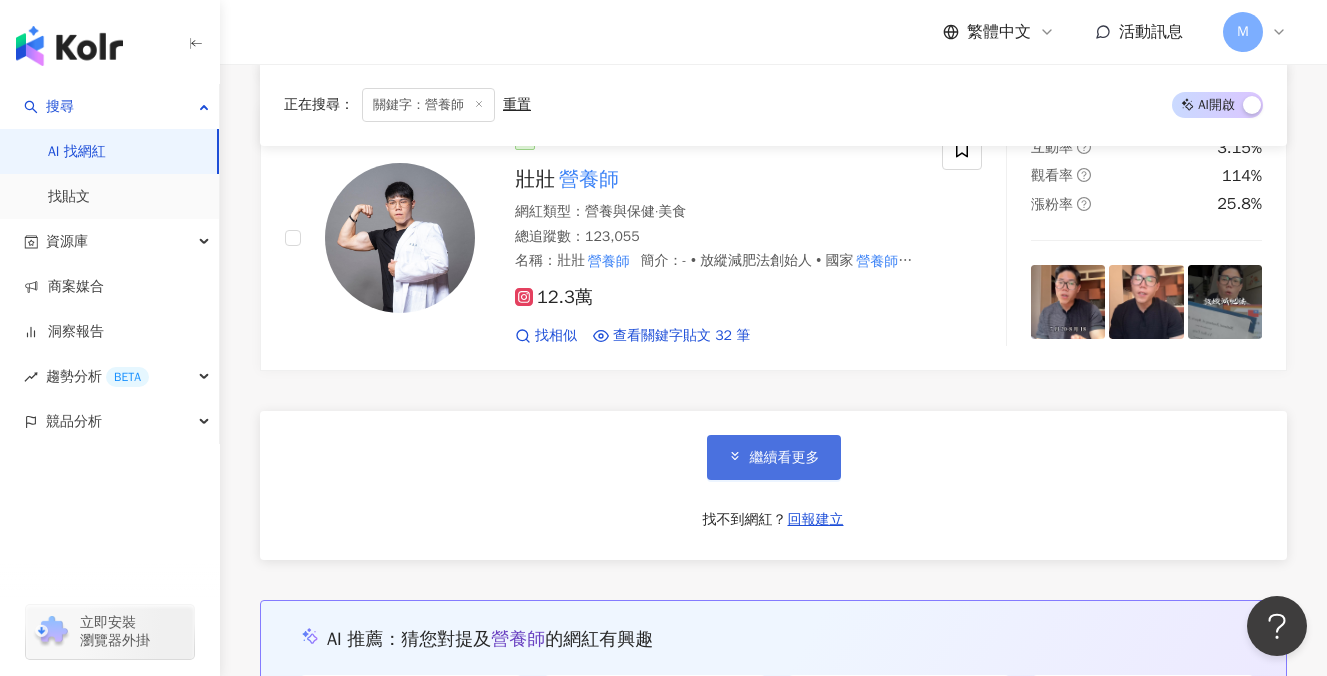 click on "繼續看更多" at bounding box center (774, 457) 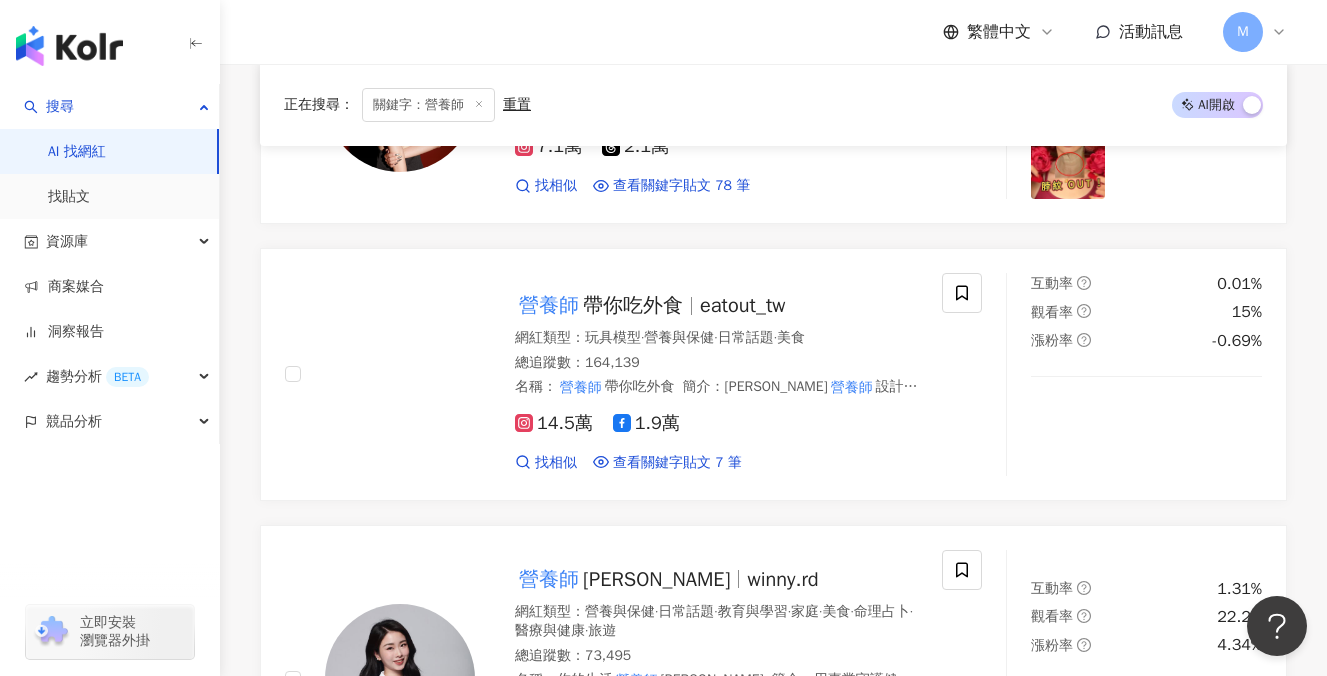 scroll, scrollTop: 5609, scrollLeft: 0, axis: vertical 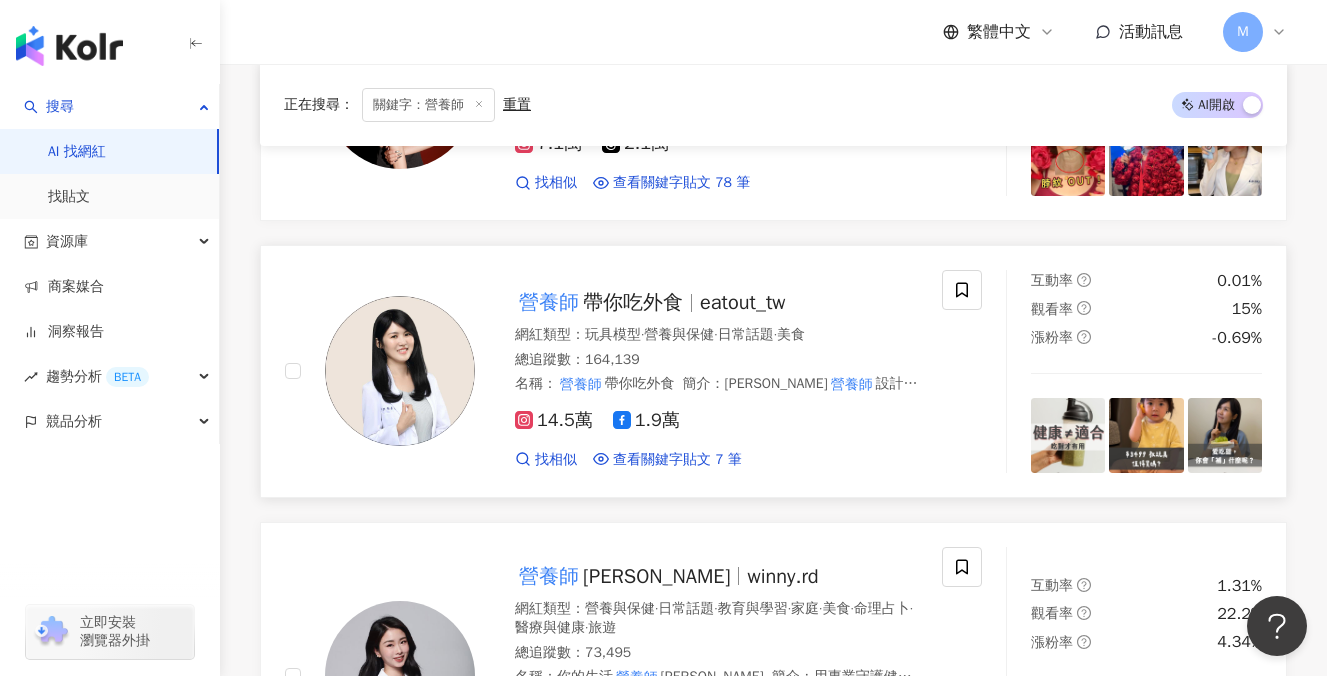 click on "eatout_tw" at bounding box center [742, 302] 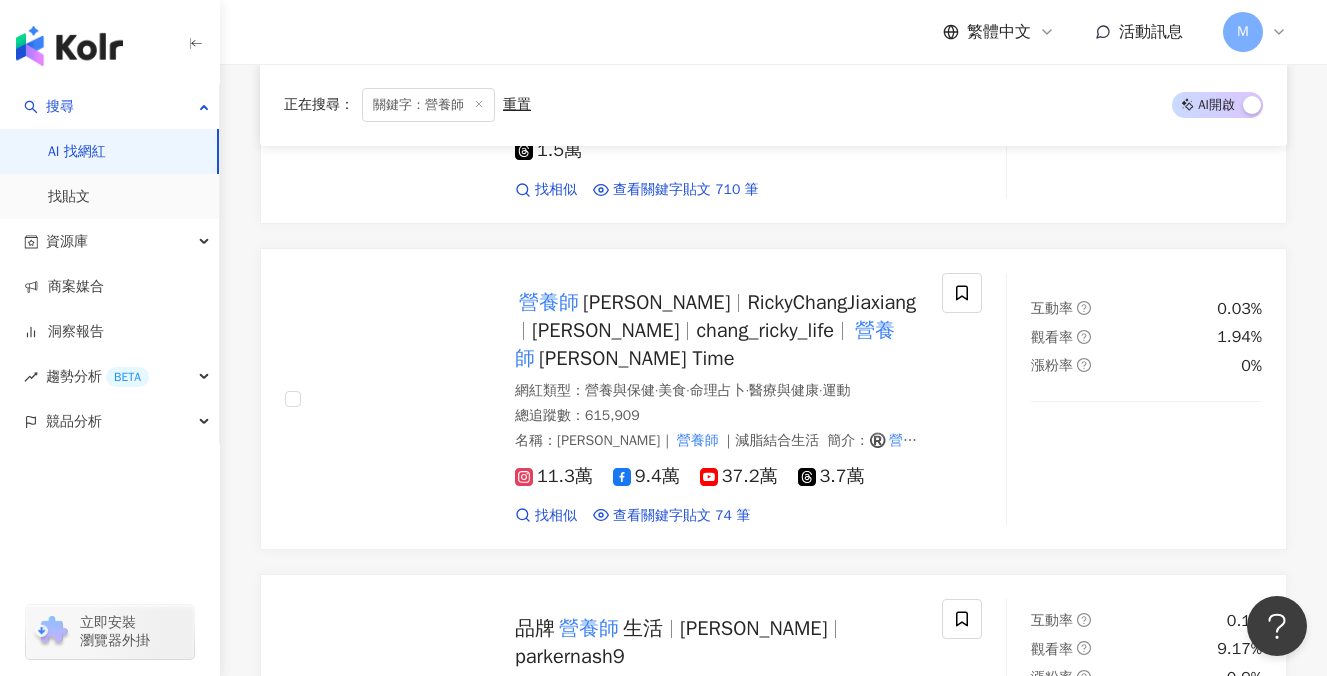 scroll, scrollTop: 6265, scrollLeft: 0, axis: vertical 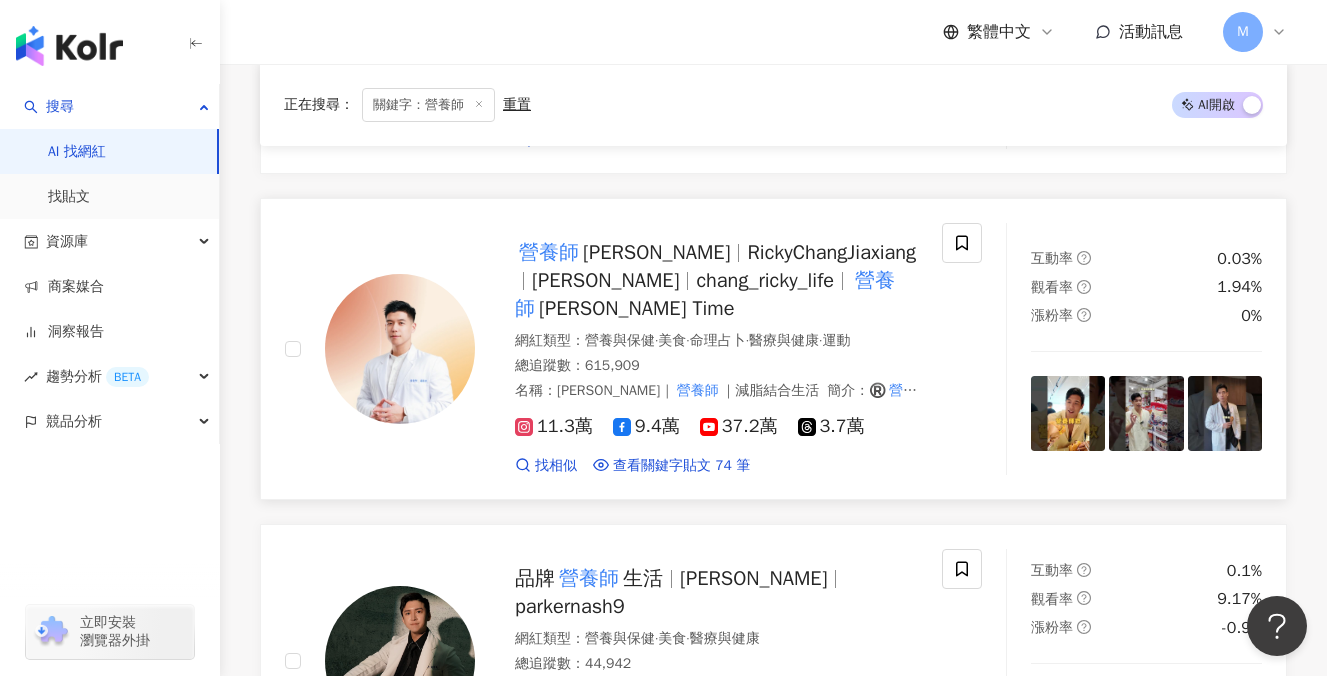 click on "chang_ricky_life" at bounding box center (764, 280) 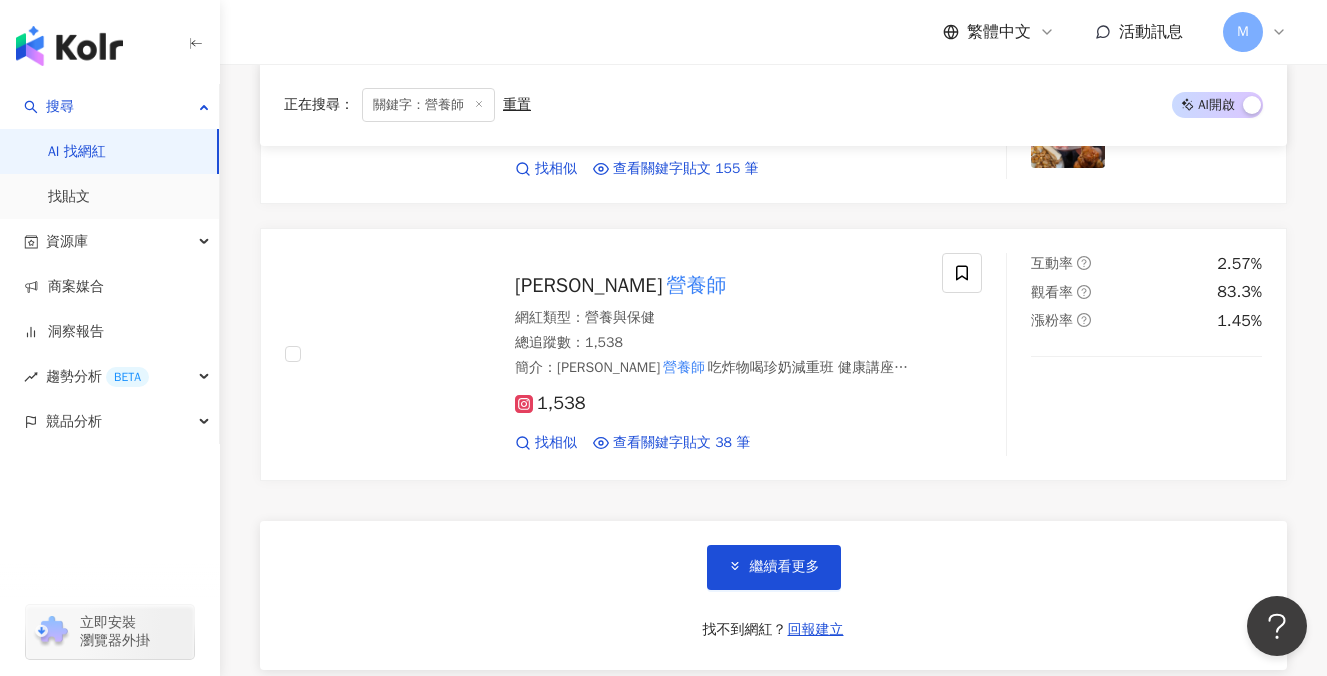 scroll, scrollTop: 7017, scrollLeft: 0, axis: vertical 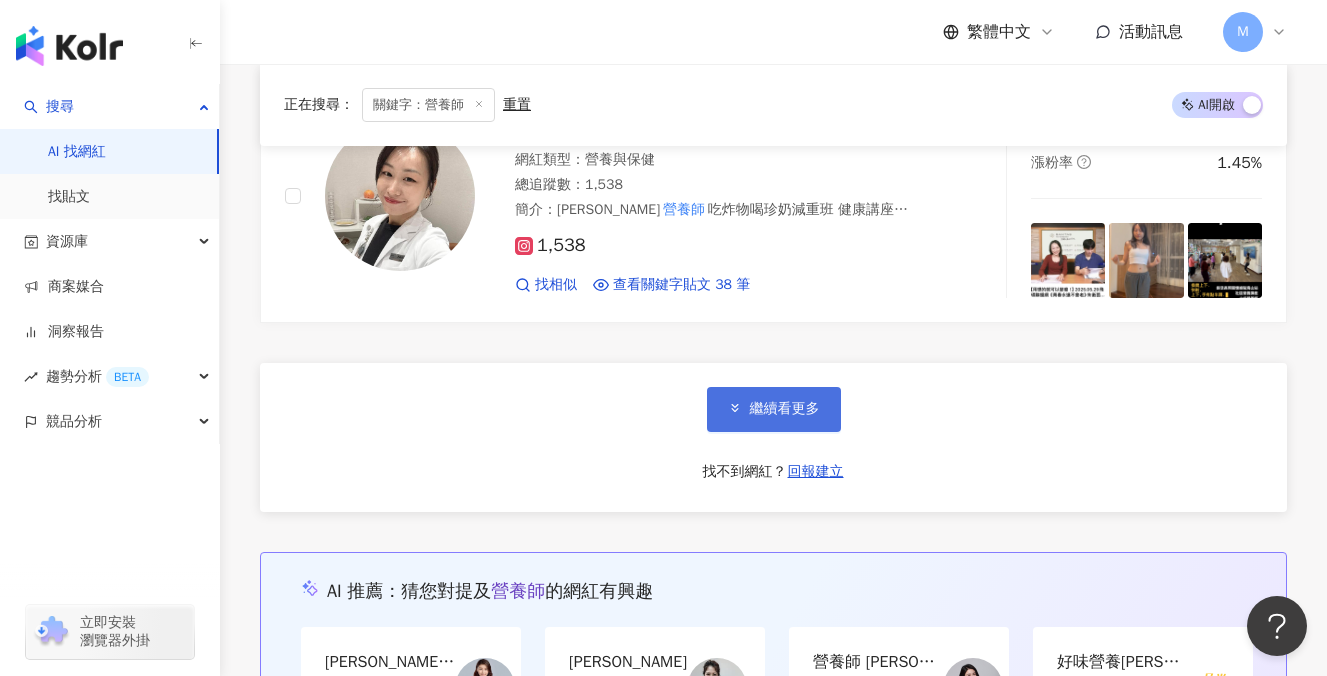 click 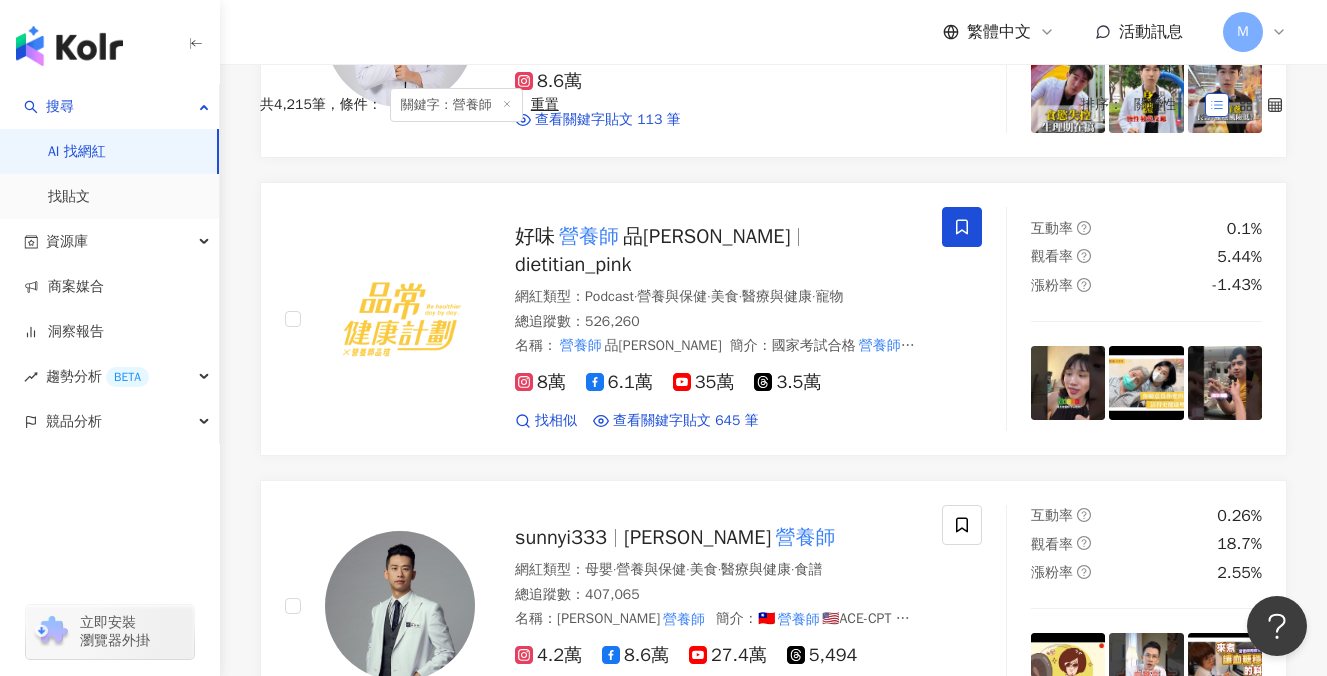 scroll, scrollTop: 0, scrollLeft: 0, axis: both 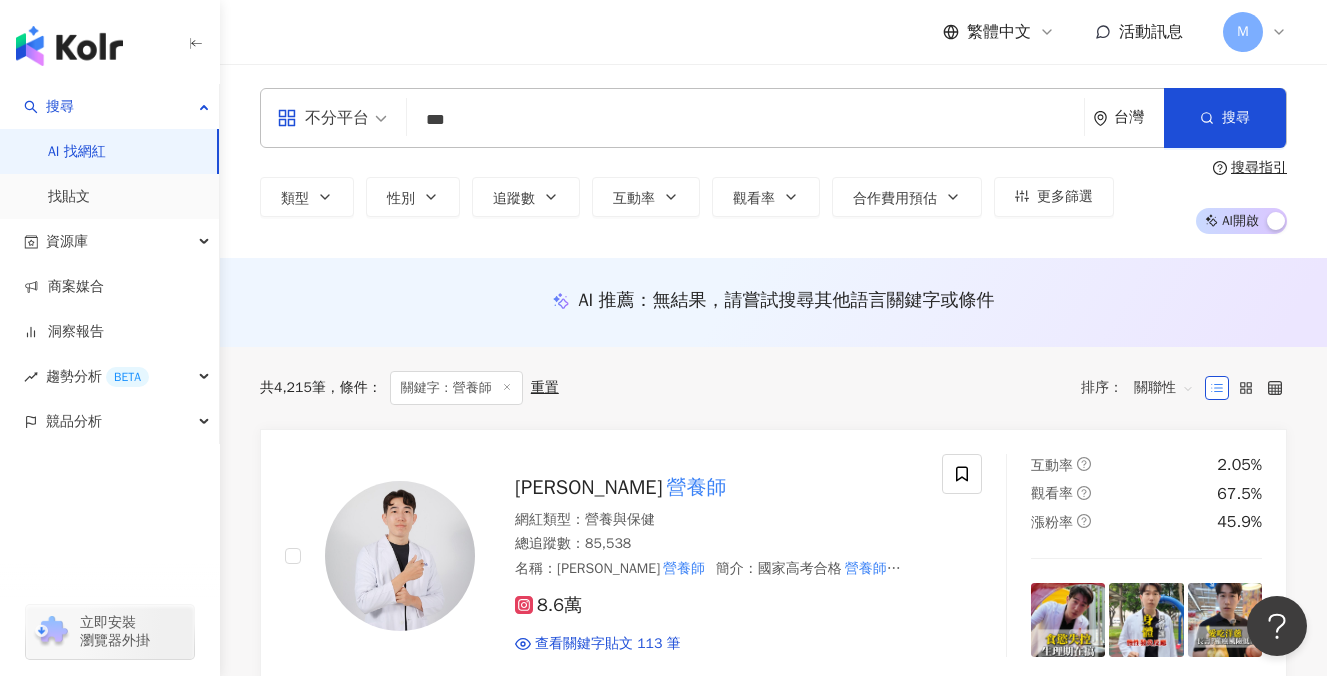 click on "***" at bounding box center [745, 120] 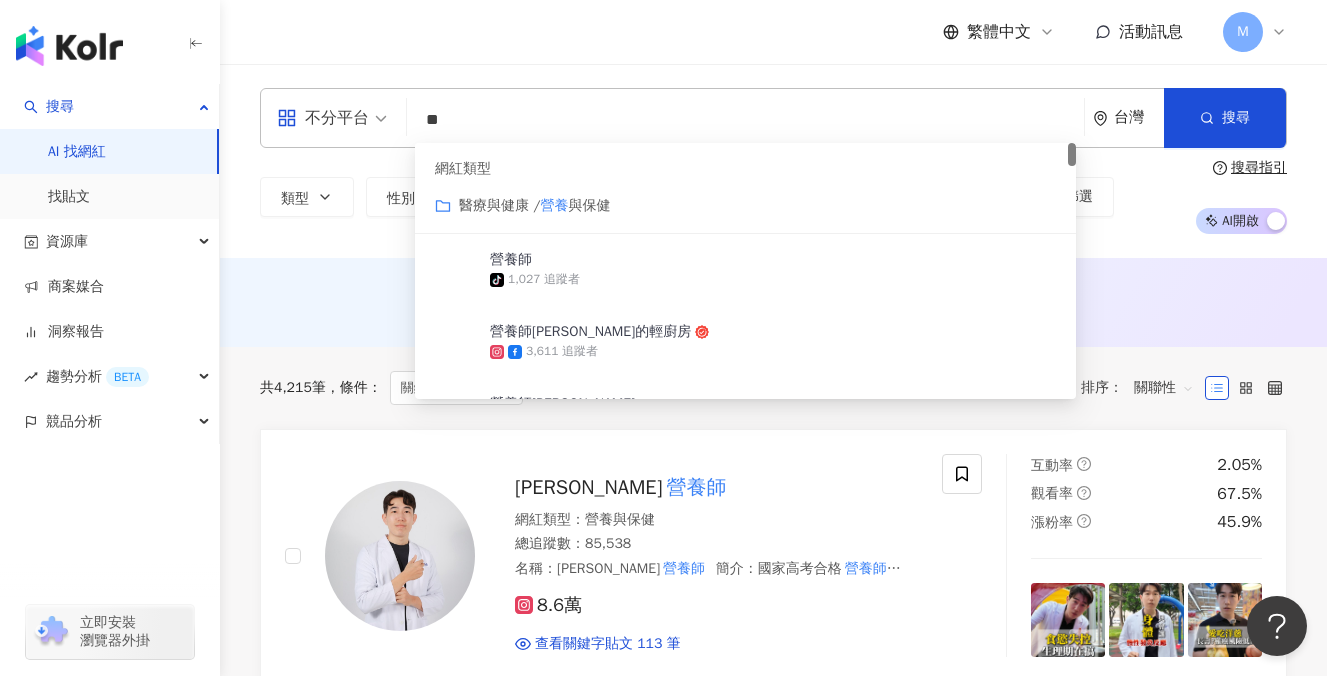 type on "*" 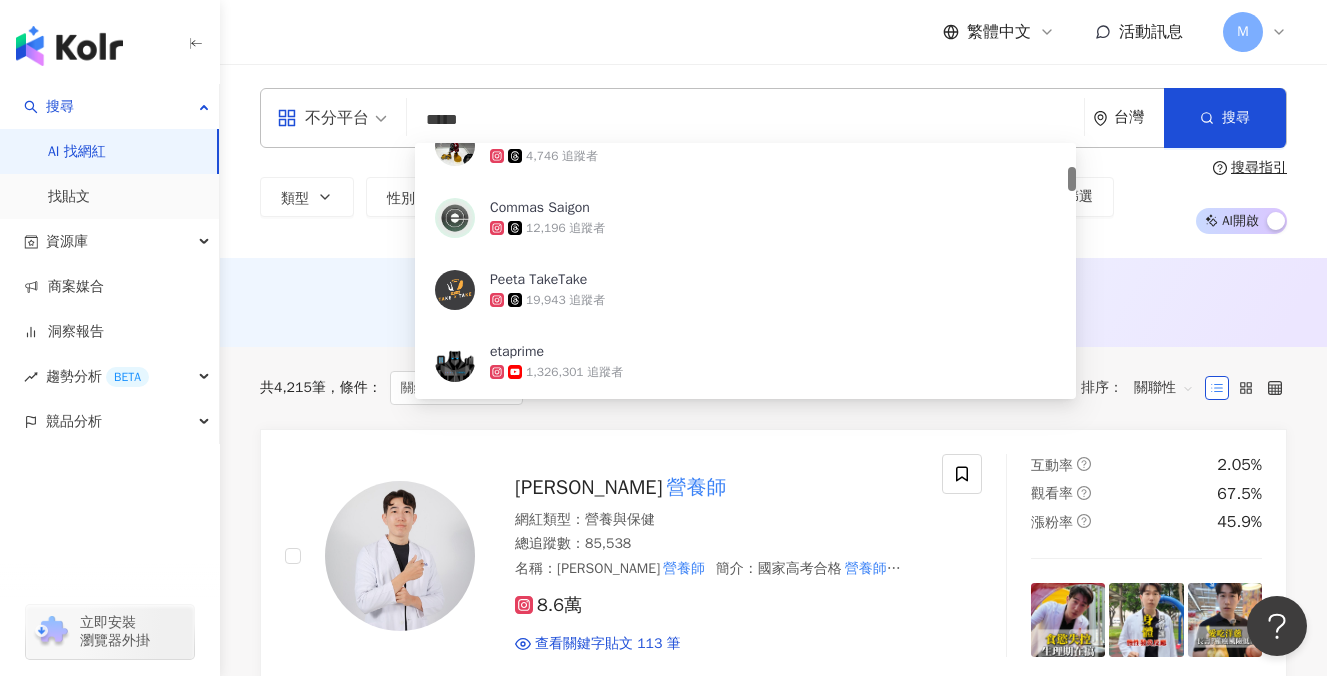 scroll, scrollTop: 301, scrollLeft: 0, axis: vertical 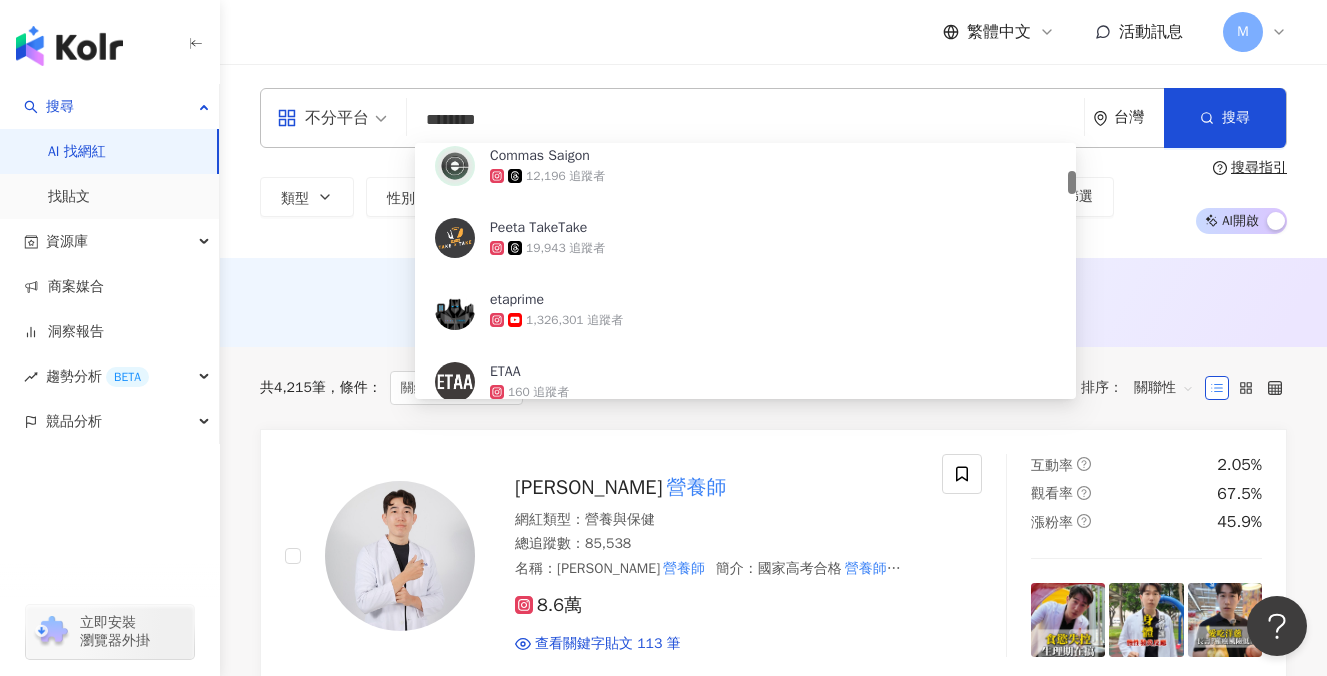 type on "*******" 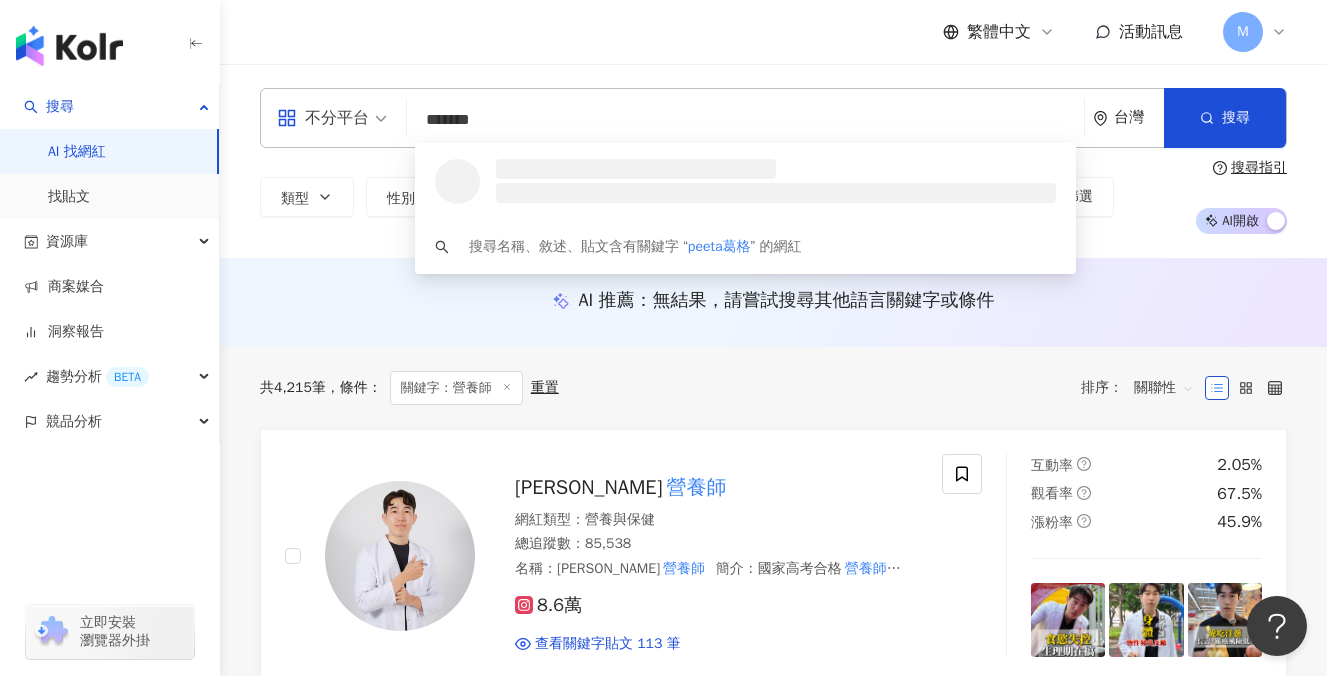 scroll, scrollTop: 0, scrollLeft: 0, axis: both 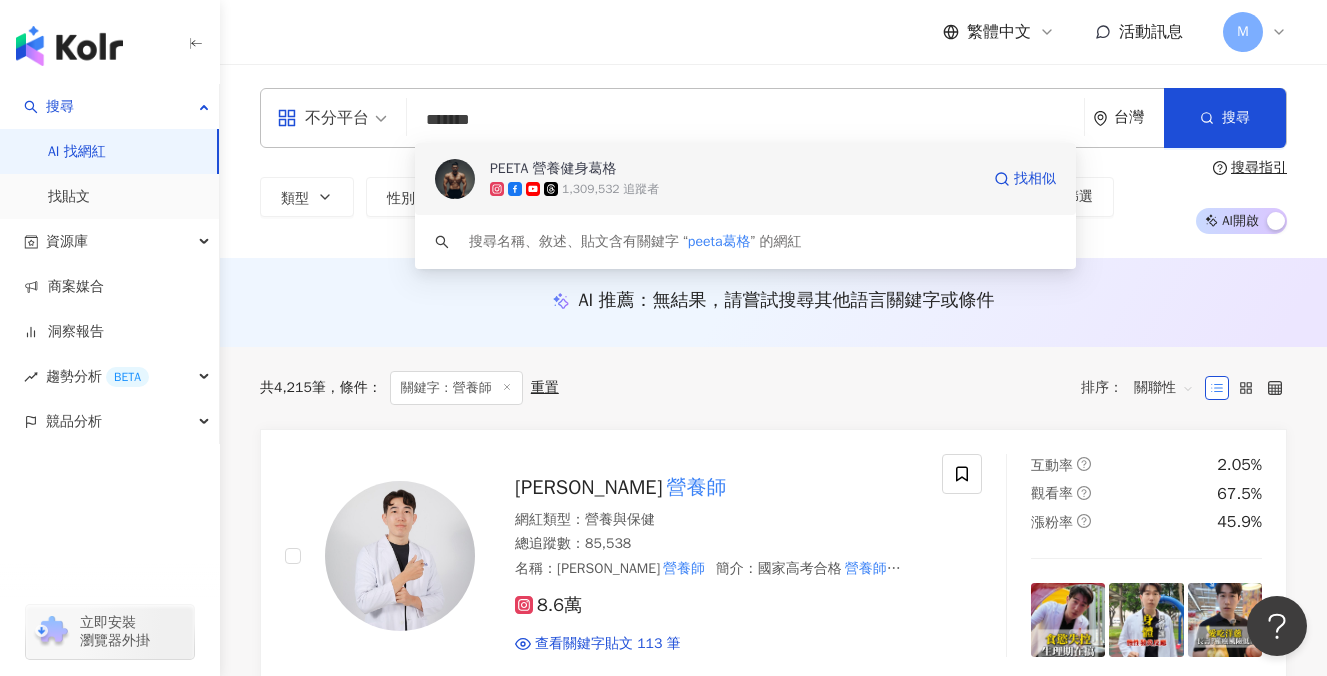 click on "PEETA 營養健身葛格" at bounding box center [734, 169] 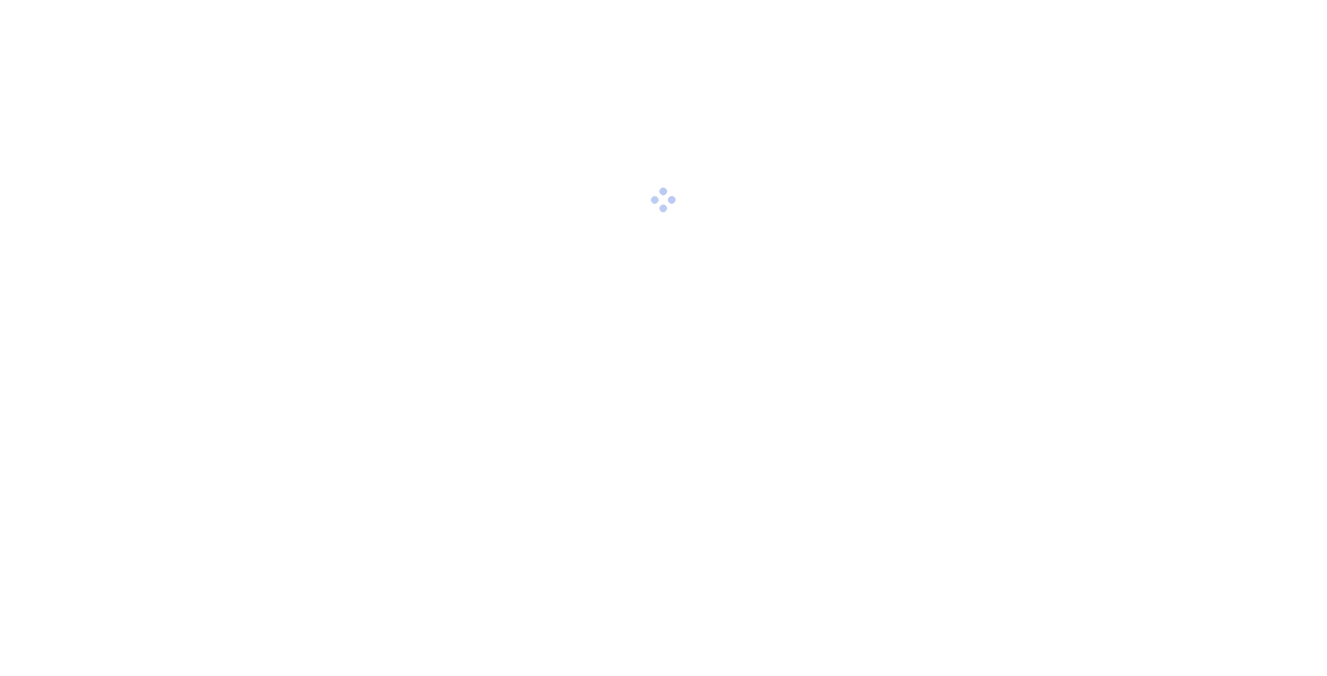 scroll, scrollTop: 0, scrollLeft: 0, axis: both 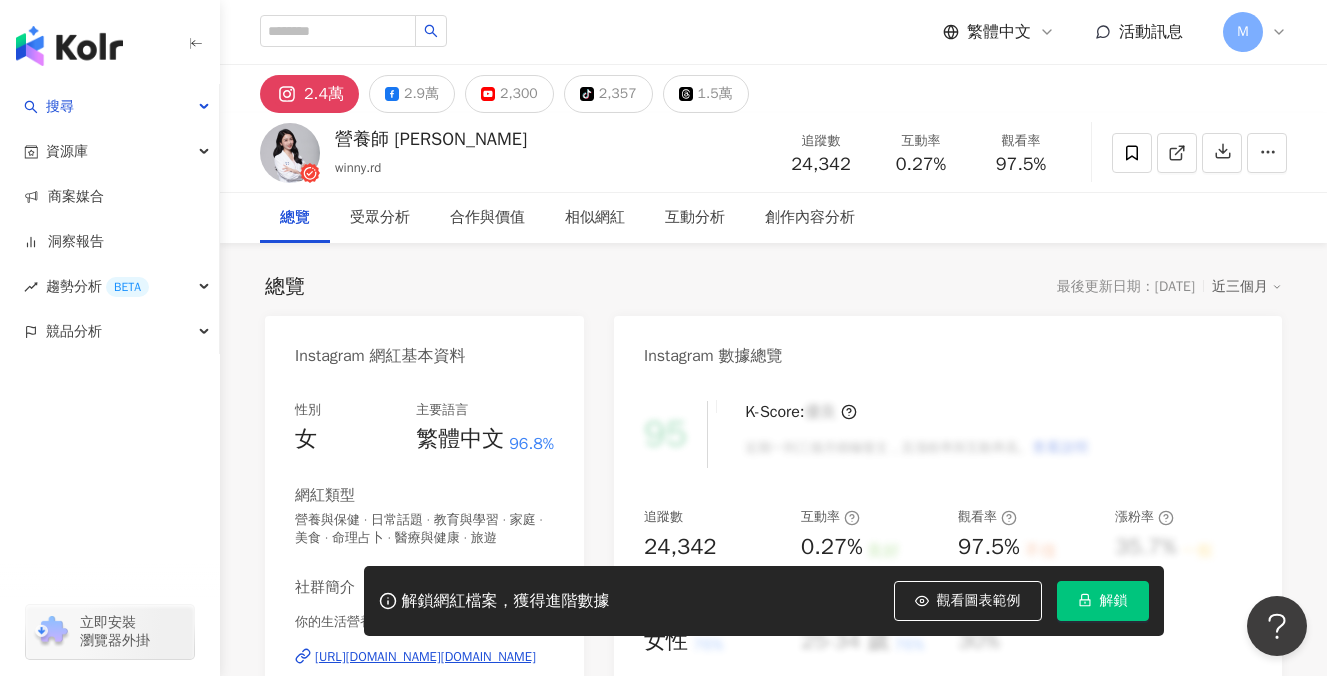 click on "解鎖" at bounding box center (1114, 601) 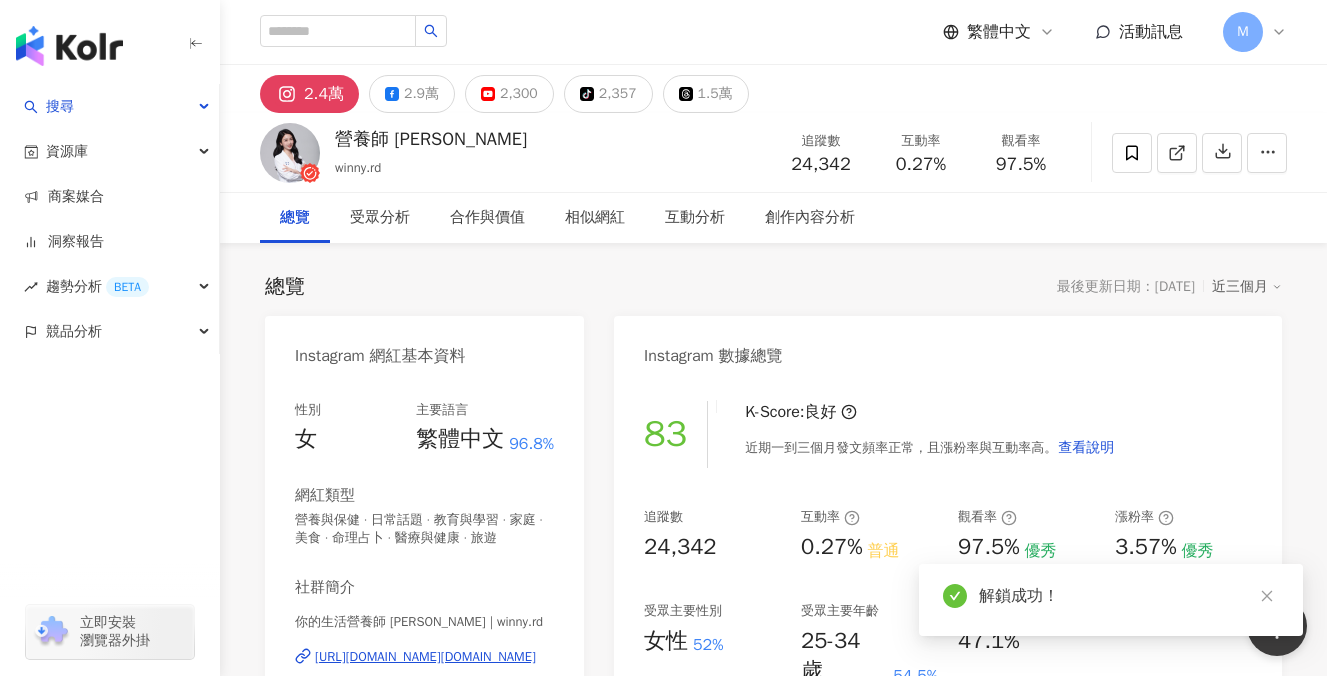 drag, startPoint x: 0, startPoint y: 0, endPoint x: 1116, endPoint y: 608, distance: 1270.8737 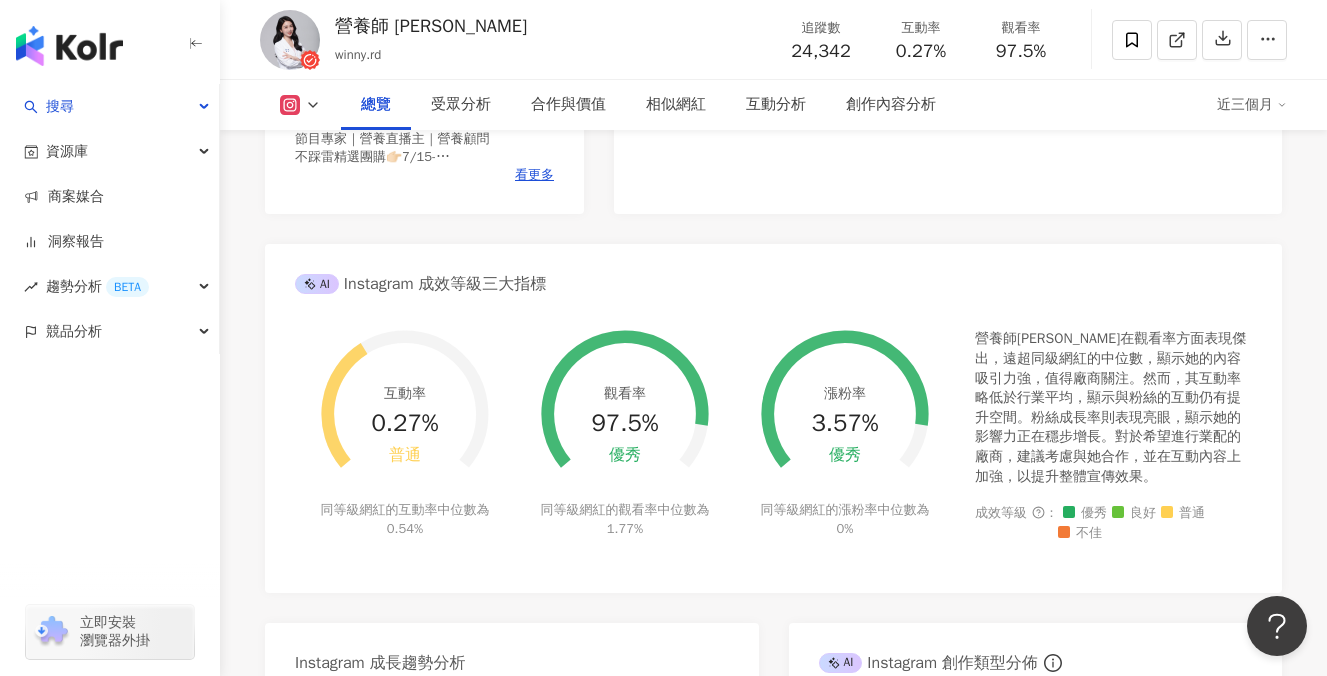 scroll, scrollTop: 530, scrollLeft: 0, axis: vertical 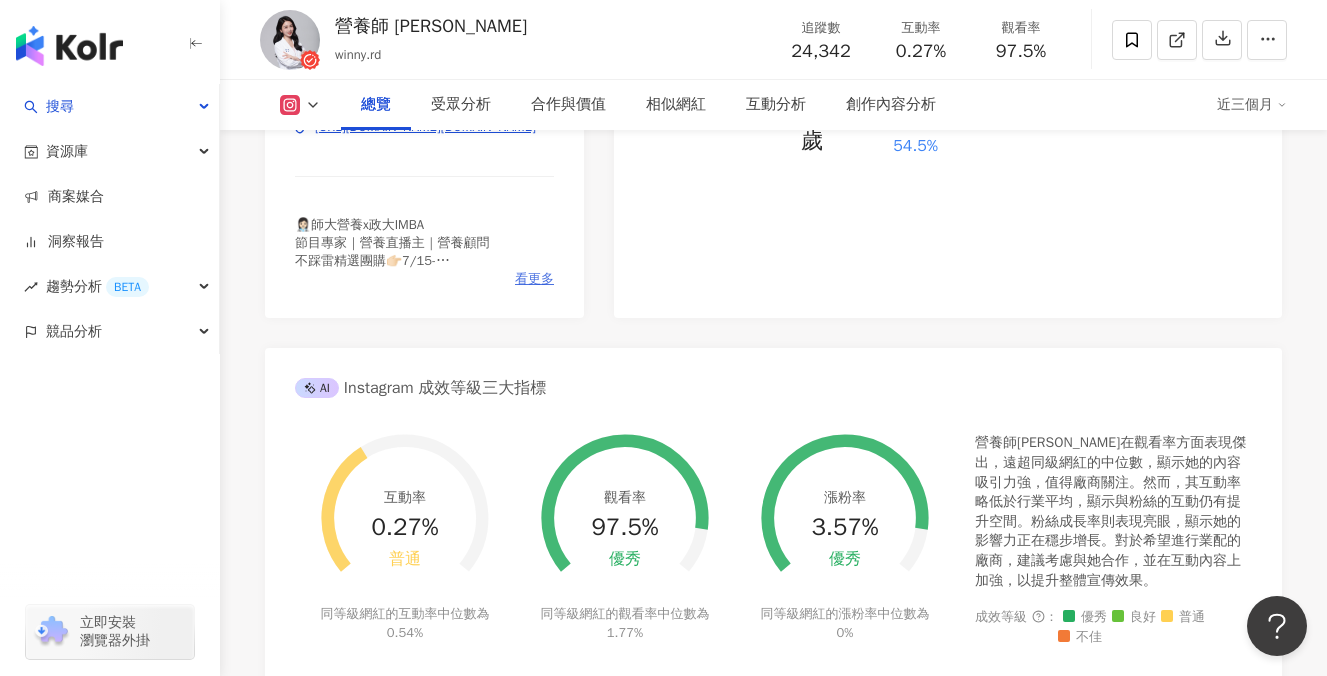 click on "看更多" at bounding box center [534, 279] 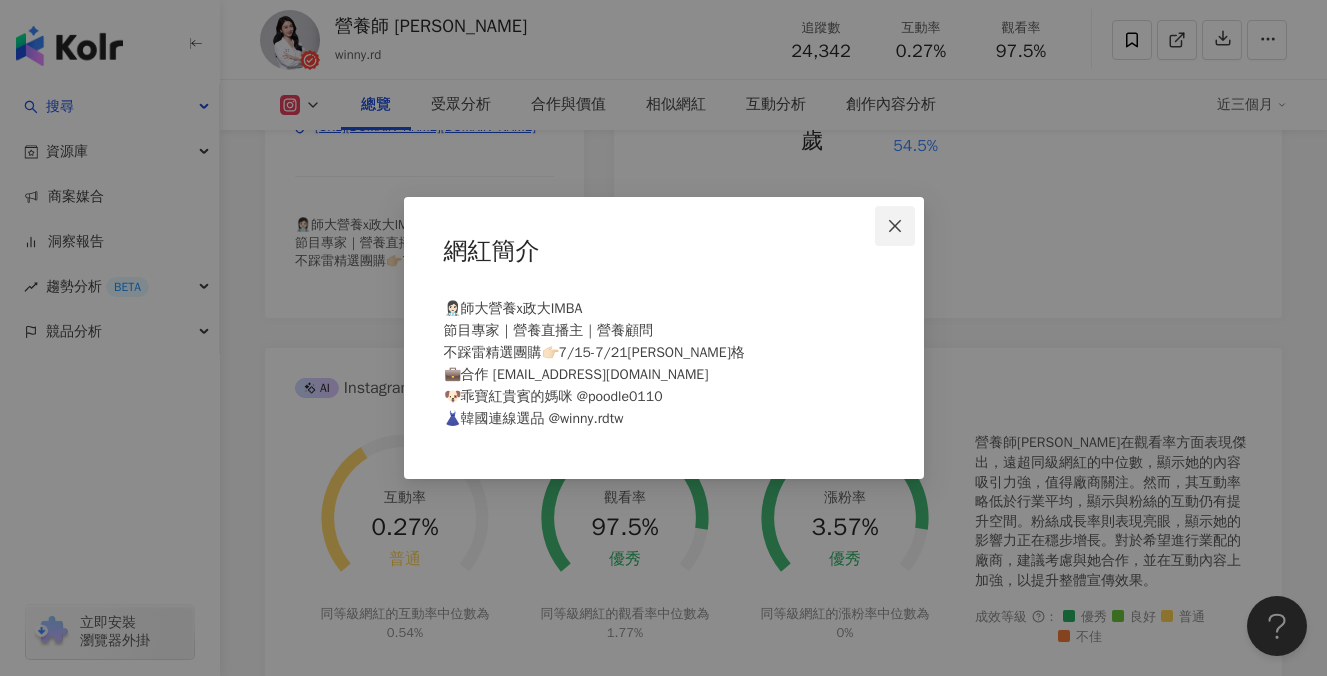click 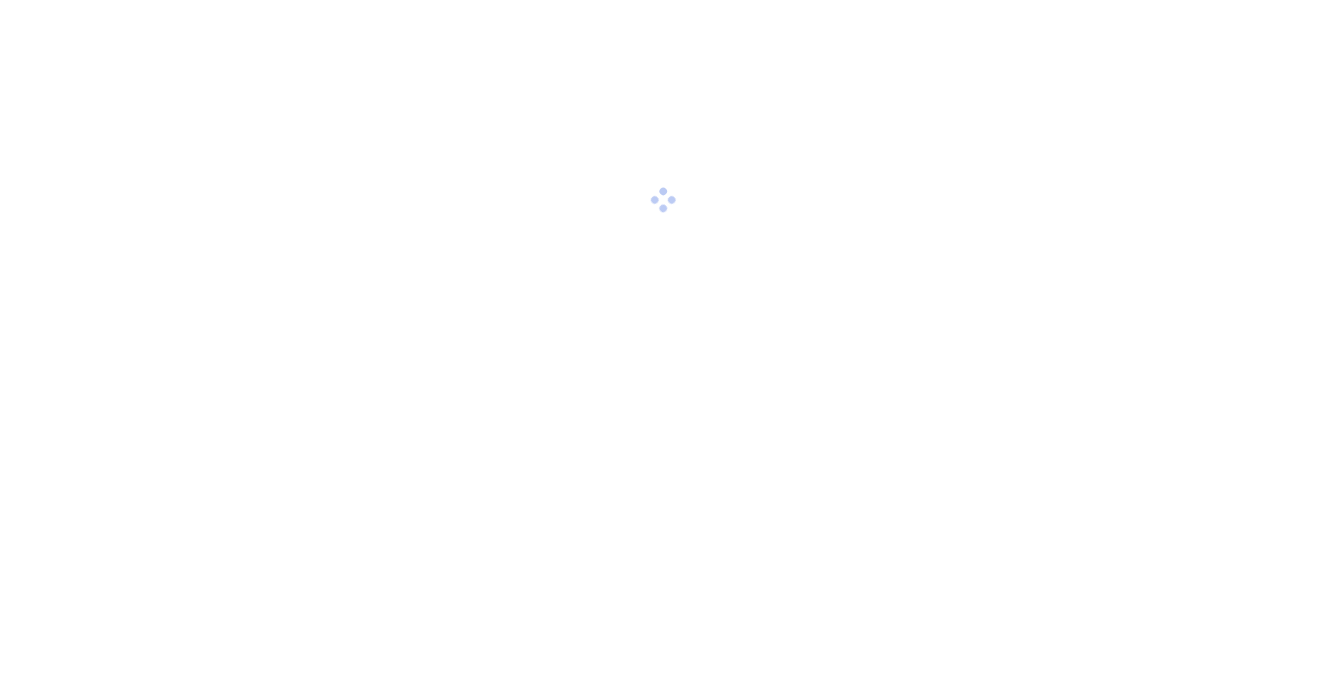 scroll, scrollTop: 0, scrollLeft: 0, axis: both 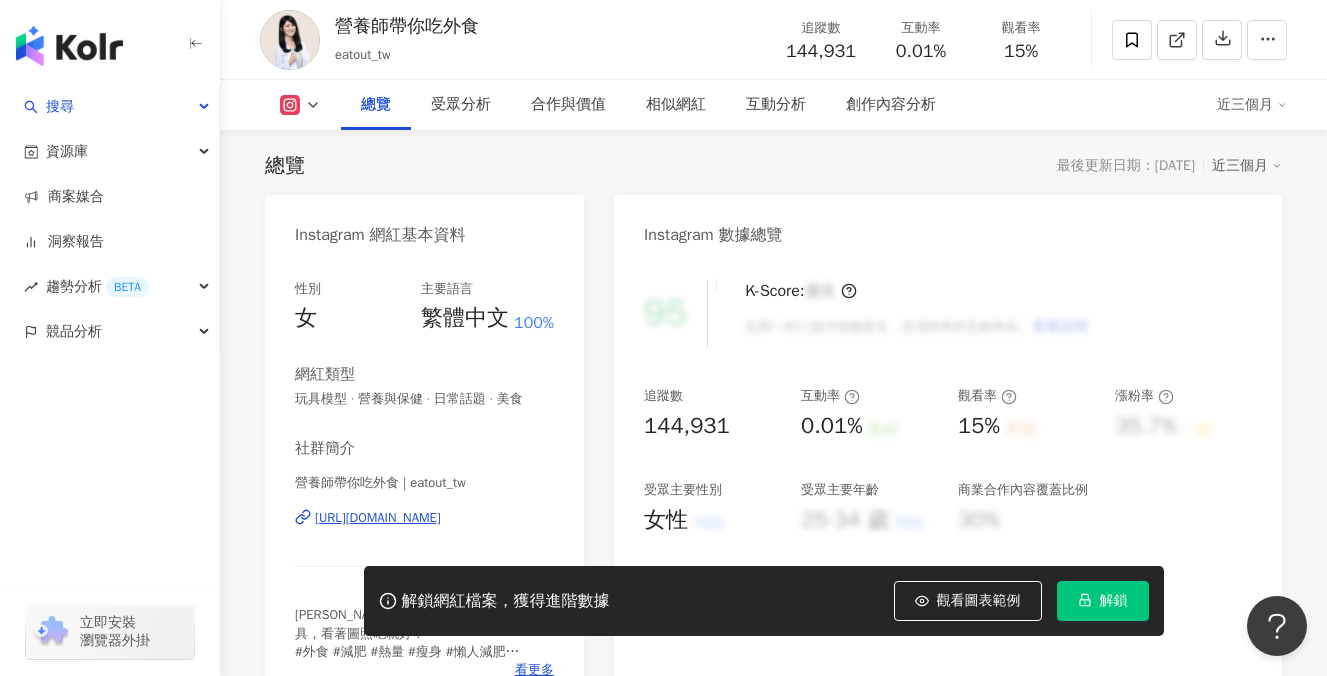 click on "[URL][DOMAIN_NAME]" at bounding box center [378, 518] 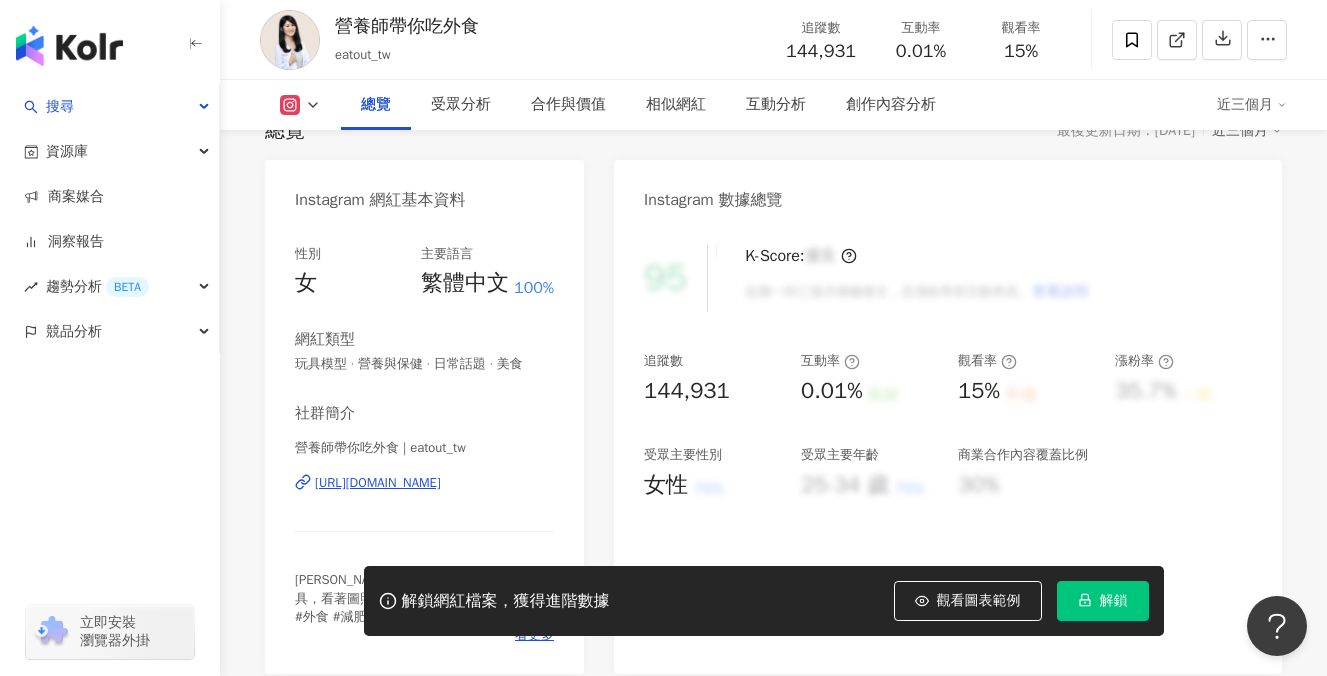 scroll, scrollTop: 157, scrollLeft: 0, axis: vertical 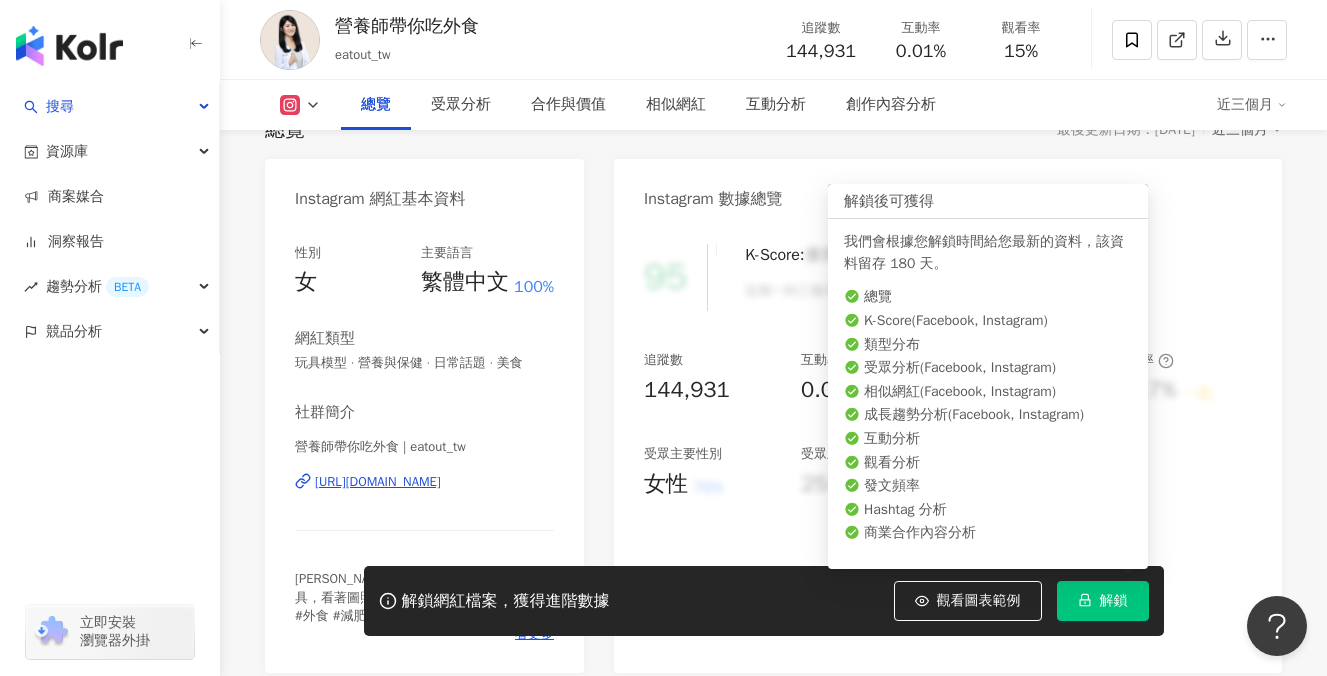 click on "解鎖" at bounding box center [1103, 601] 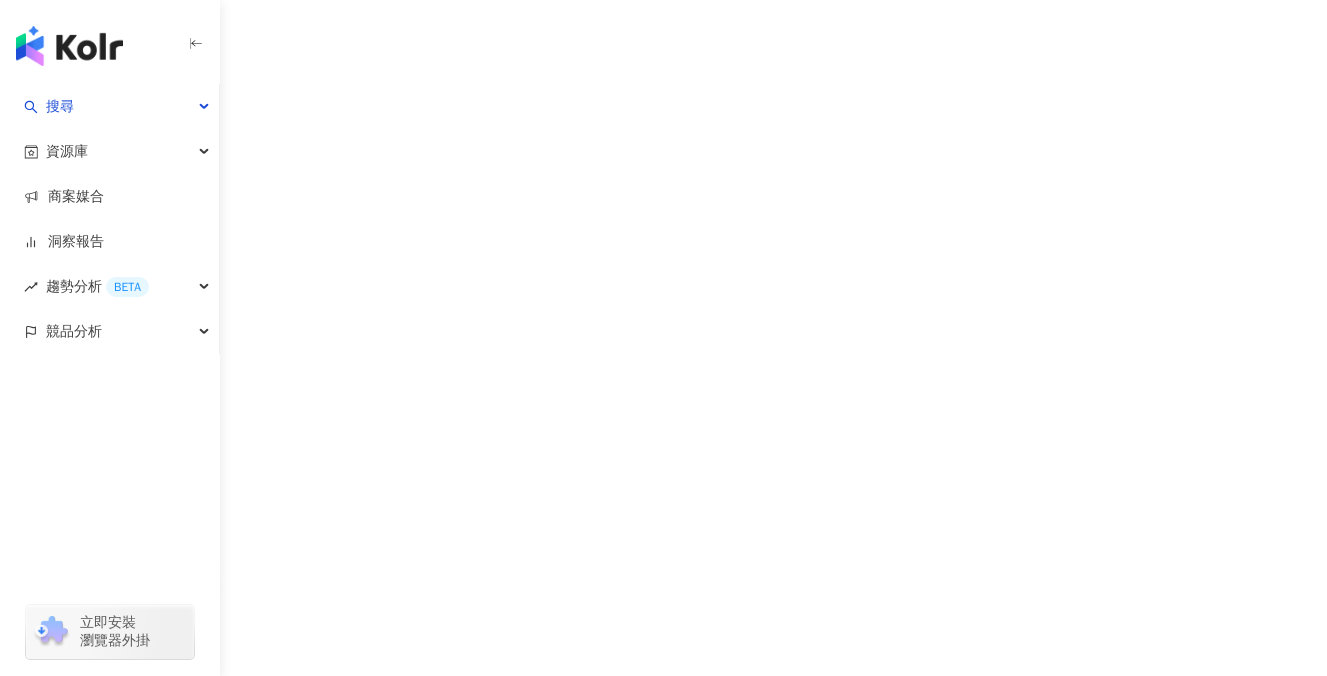 scroll, scrollTop: 0, scrollLeft: 0, axis: both 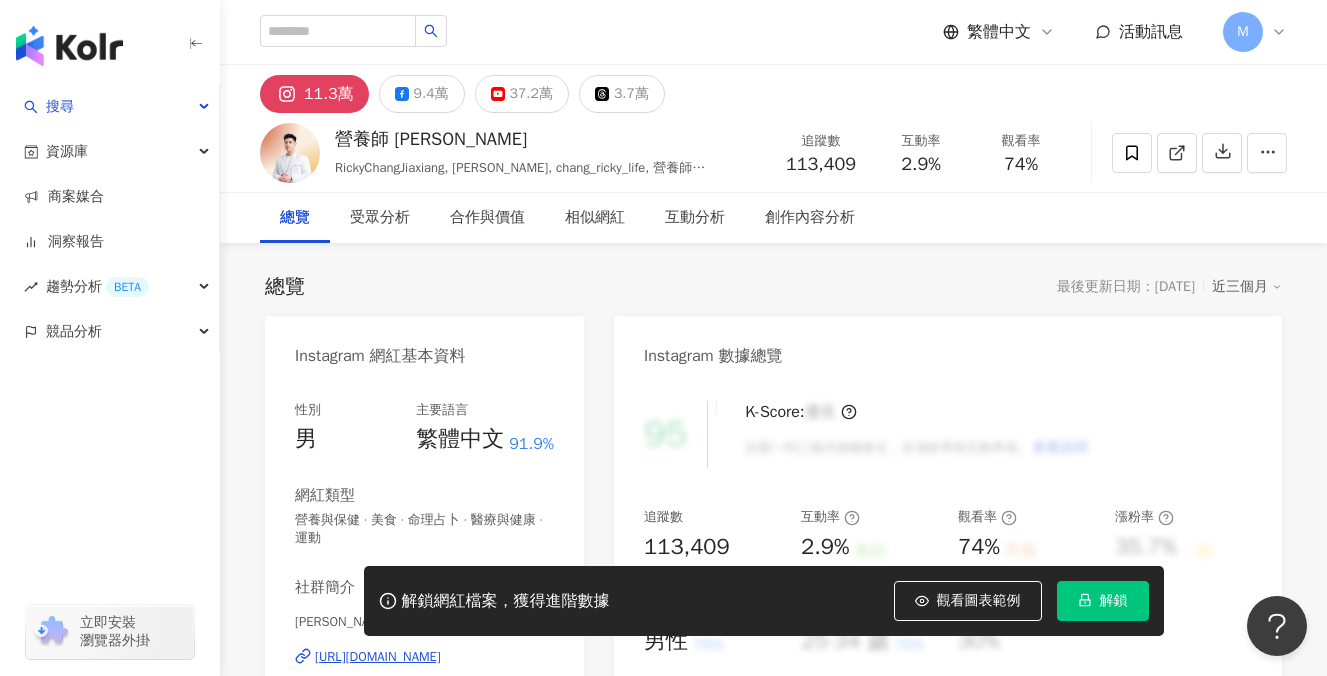 click 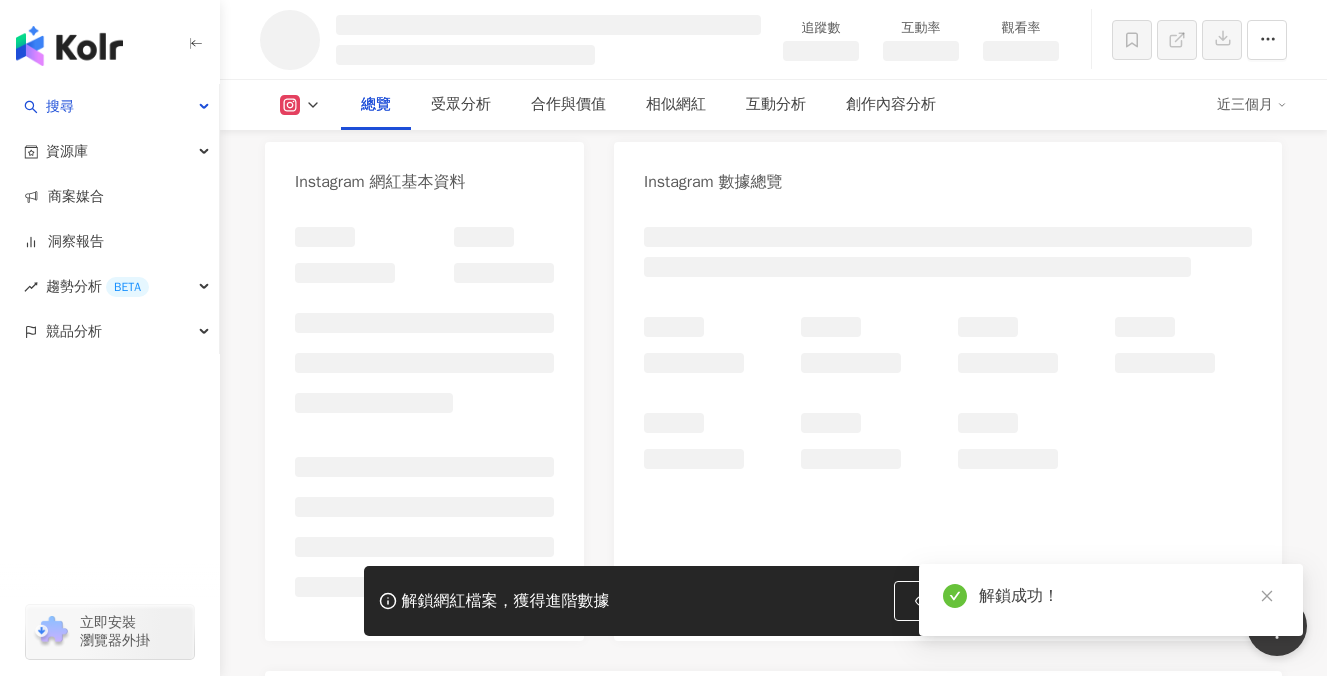 scroll, scrollTop: 167, scrollLeft: 0, axis: vertical 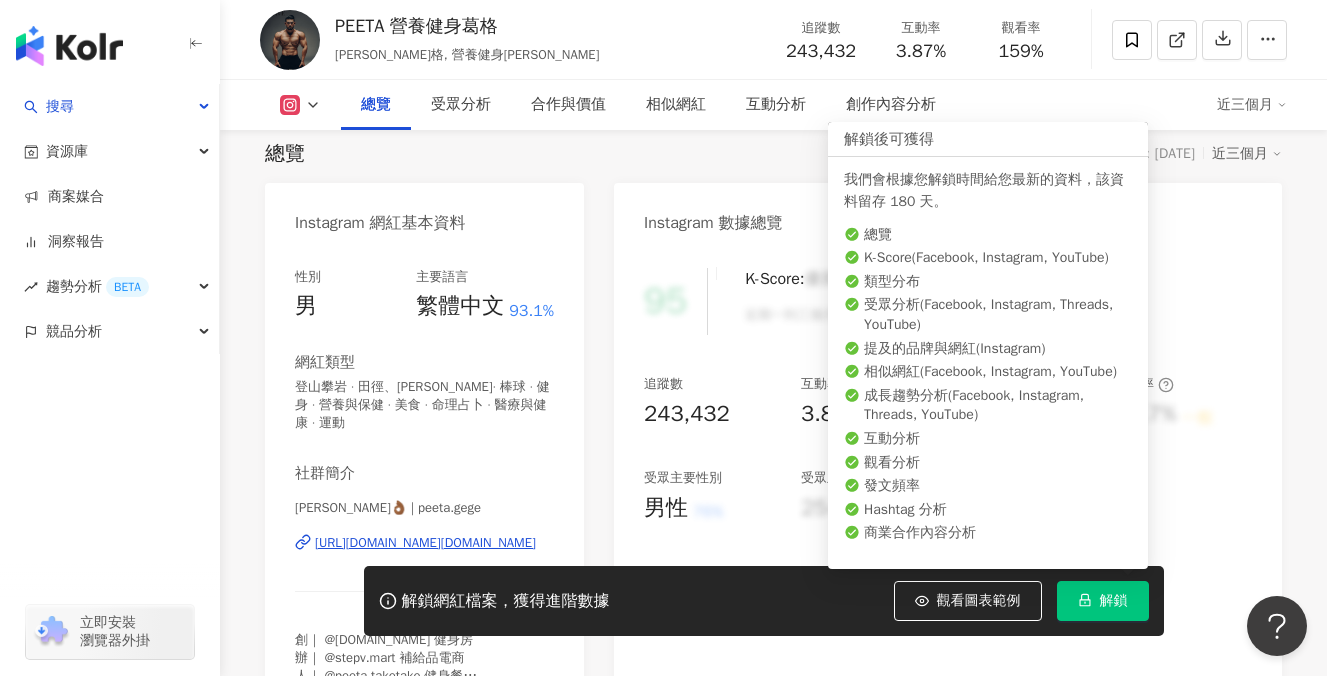 click on "解鎖" at bounding box center [1103, 601] 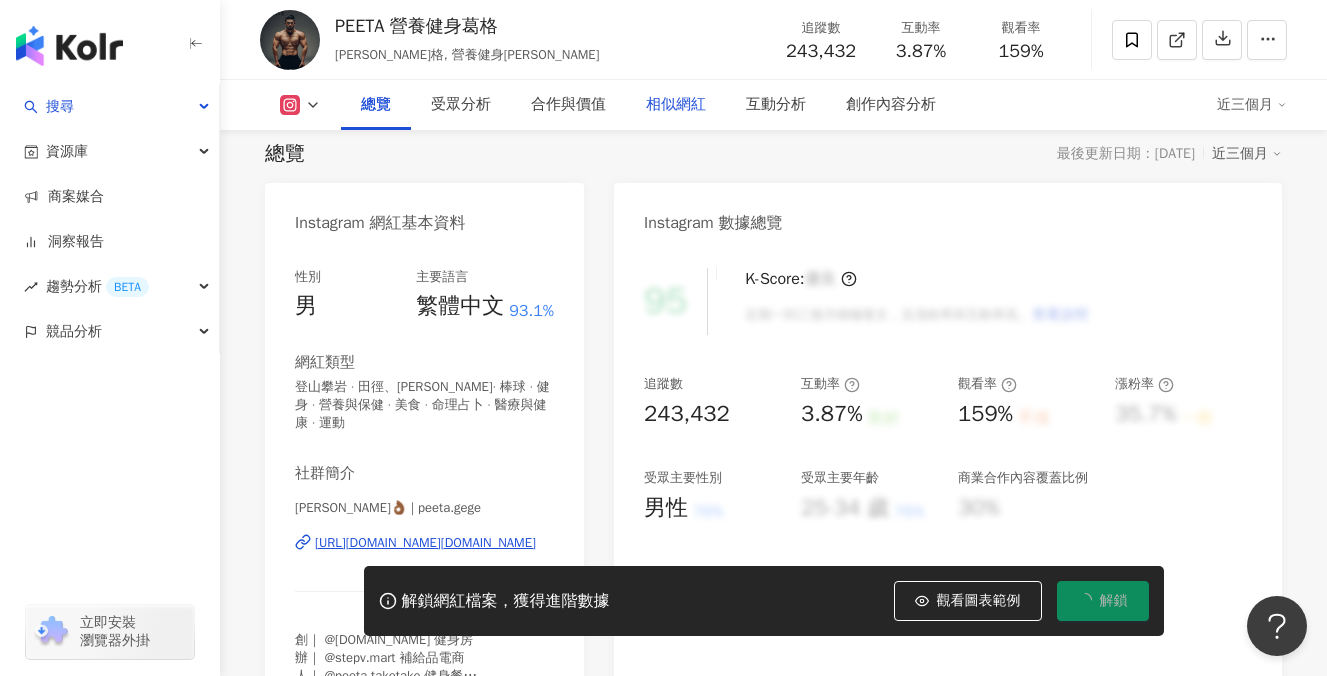 click on "相似網紅" at bounding box center [676, 105] 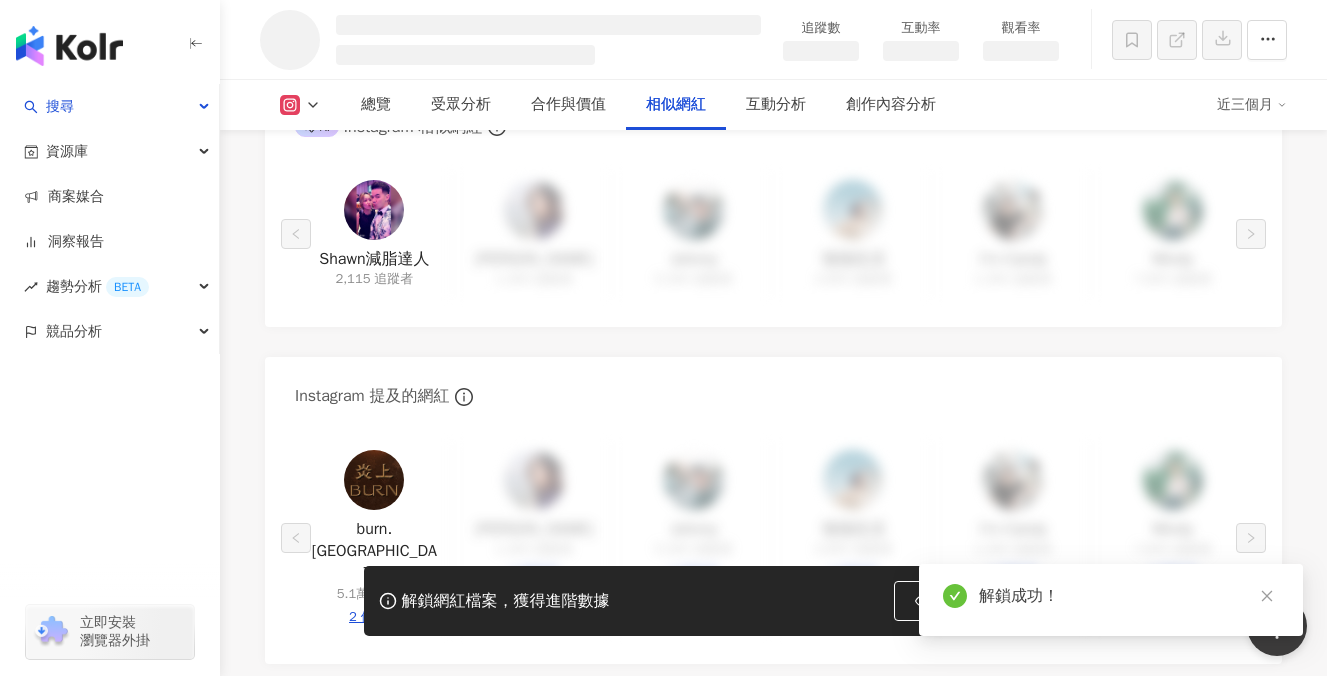 scroll, scrollTop: 2826, scrollLeft: 0, axis: vertical 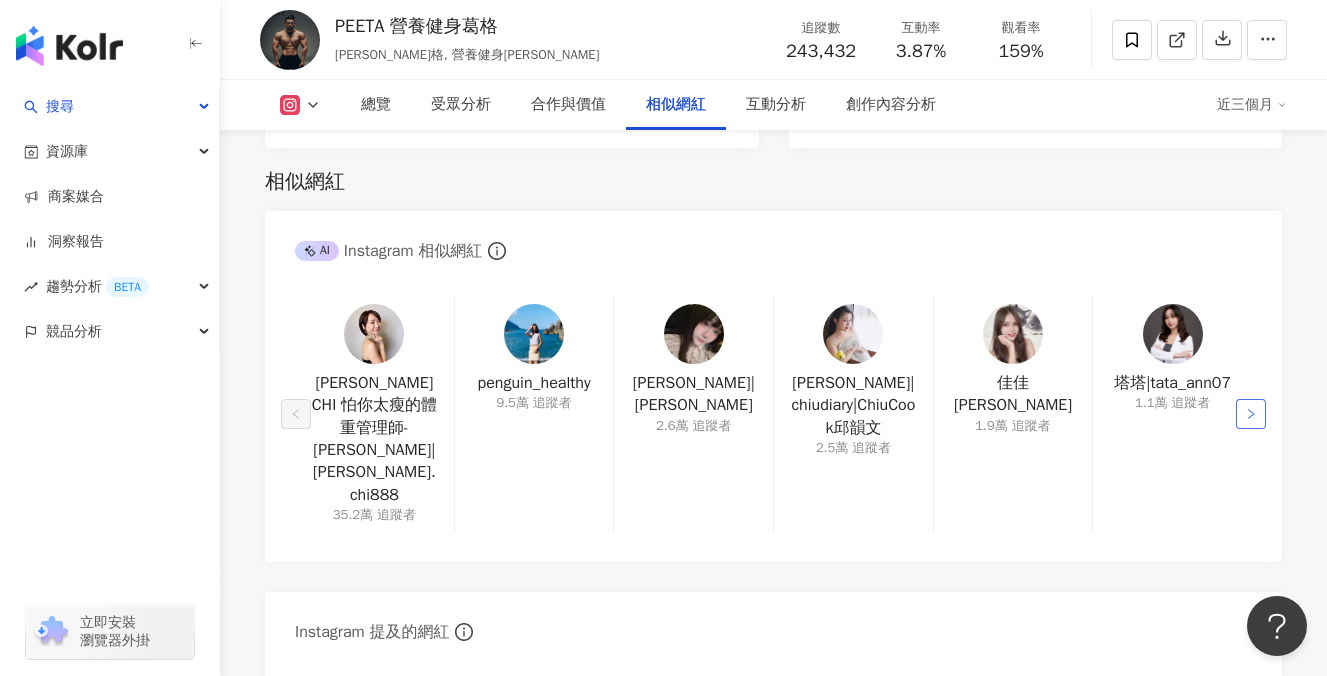 click at bounding box center [1251, 414] 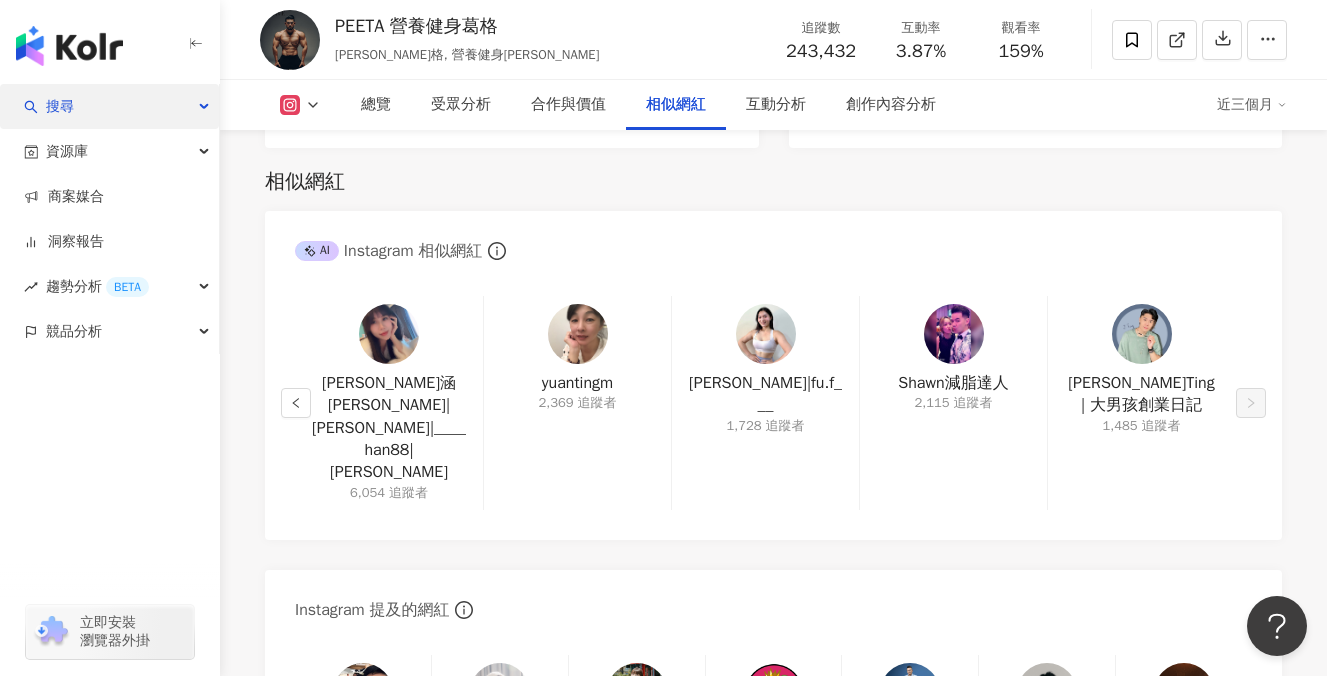 click on "搜尋" at bounding box center [109, 106] 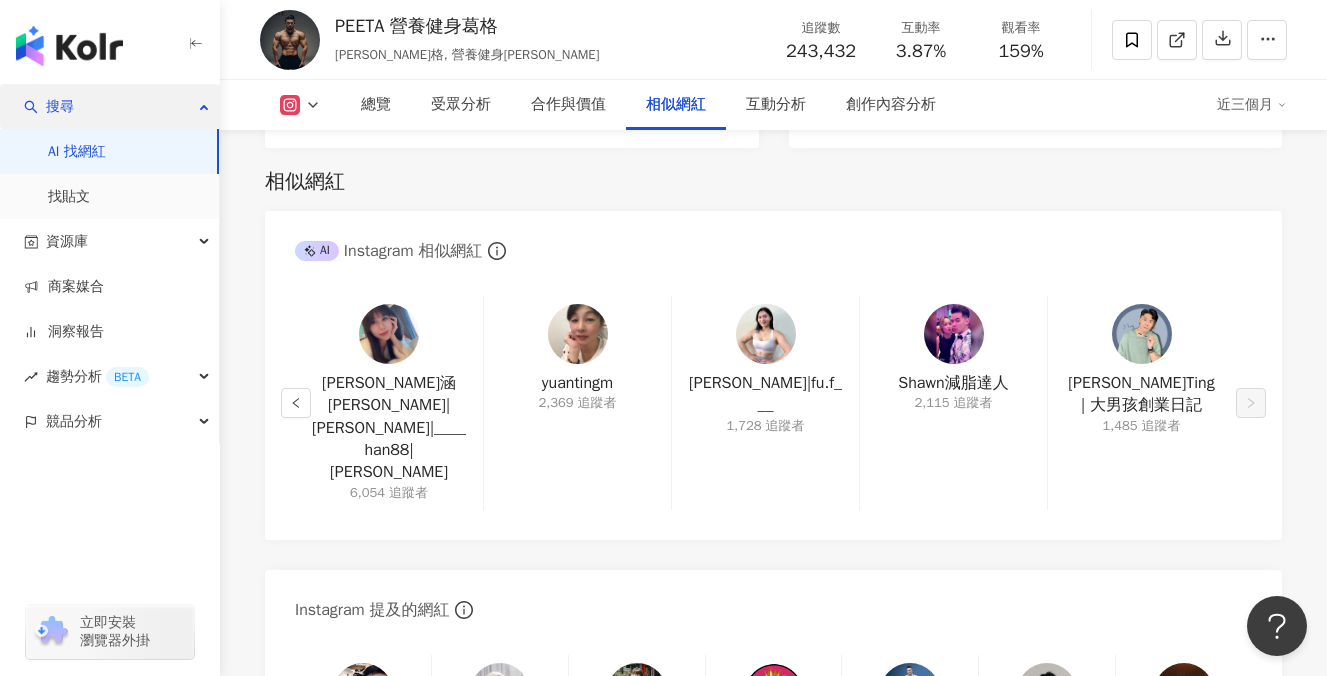 click on "搜尋 AI 找網紅 找貼文 資源庫 商案媒合 洞察報告 趨勢分析 BETA 競品分析 立即安裝
瀏覽器外掛" at bounding box center (0, -3272) 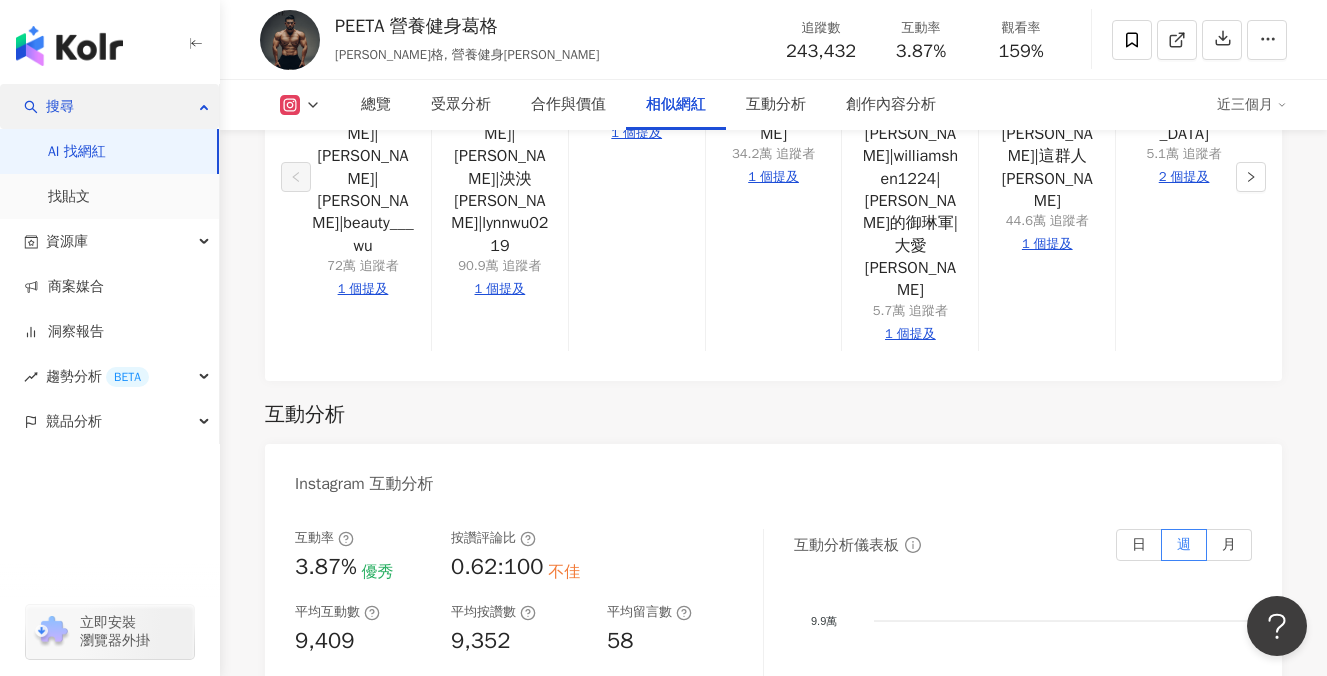 scroll, scrollTop: 3928, scrollLeft: 0, axis: vertical 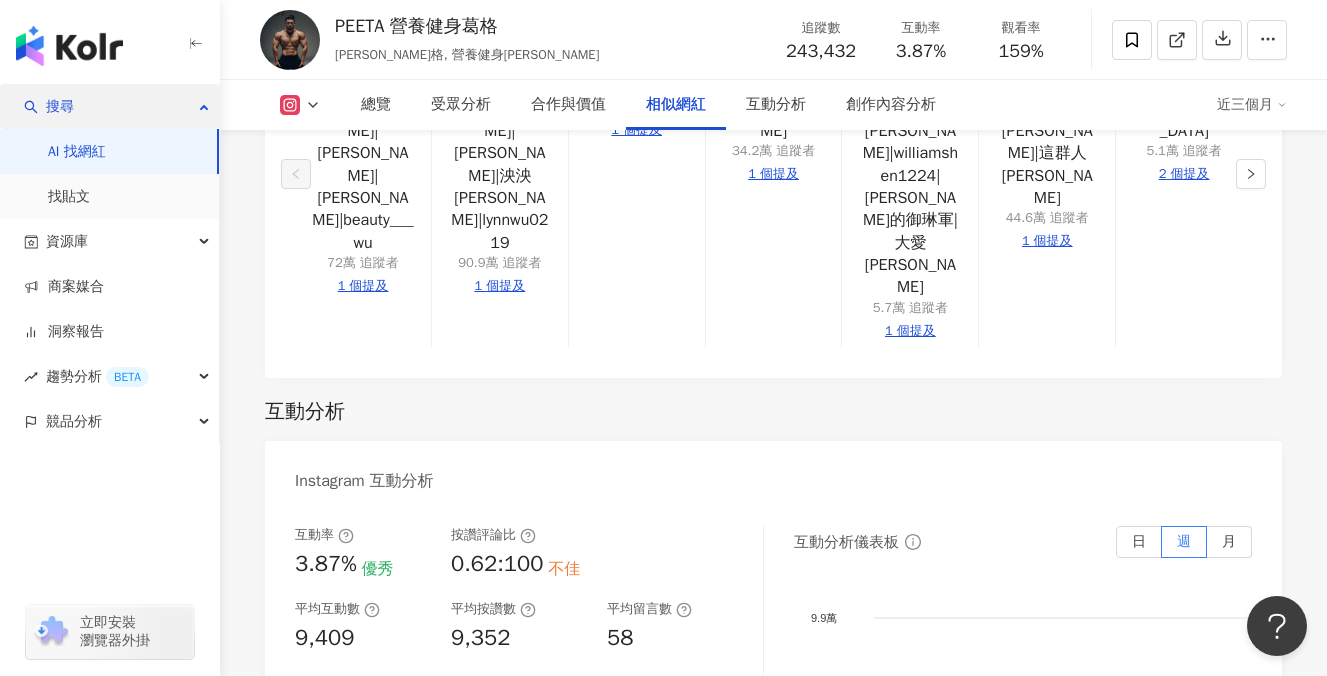 click on "搜尋" at bounding box center (109, 106) 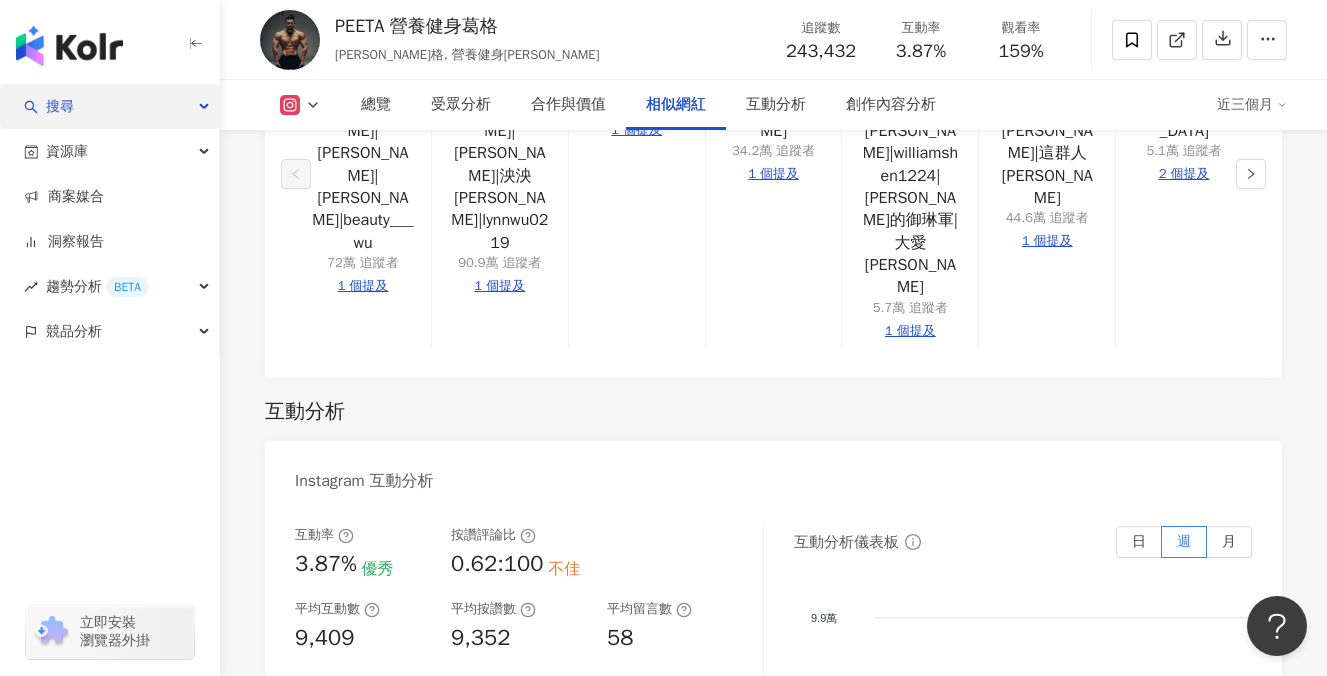 click on "搜尋" at bounding box center [109, 106] 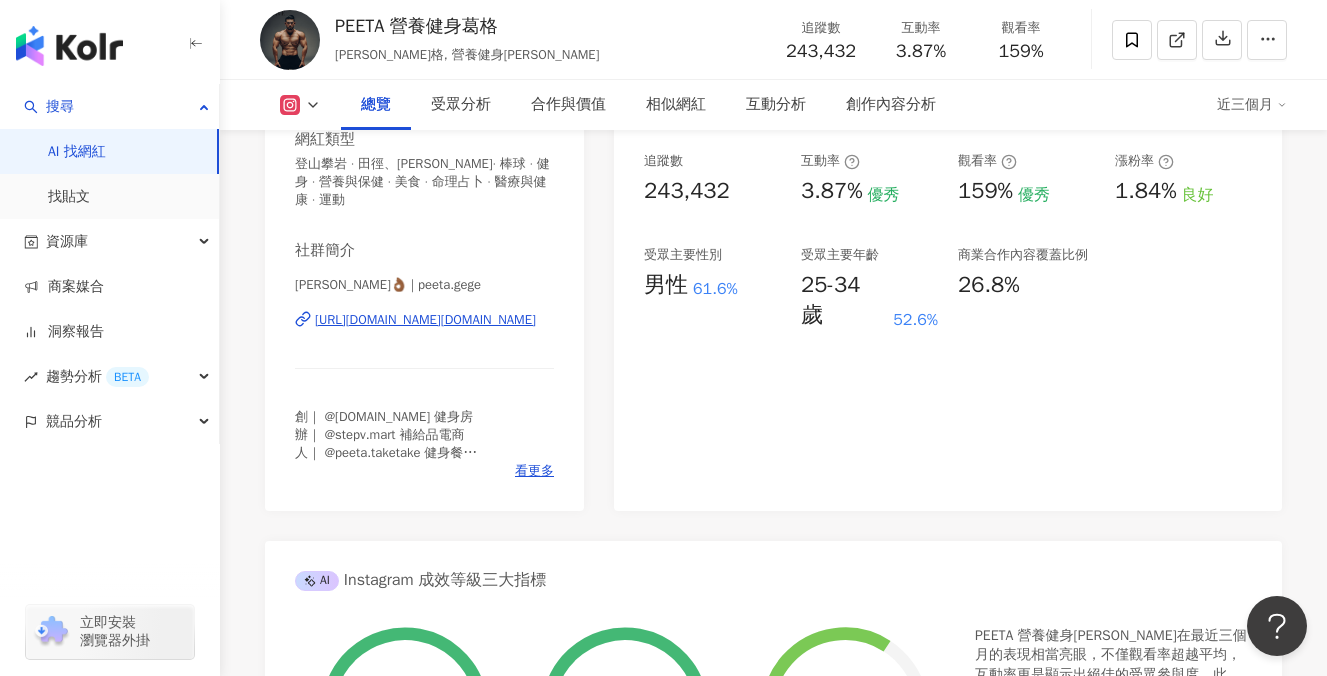 scroll, scrollTop: 0, scrollLeft: 0, axis: both 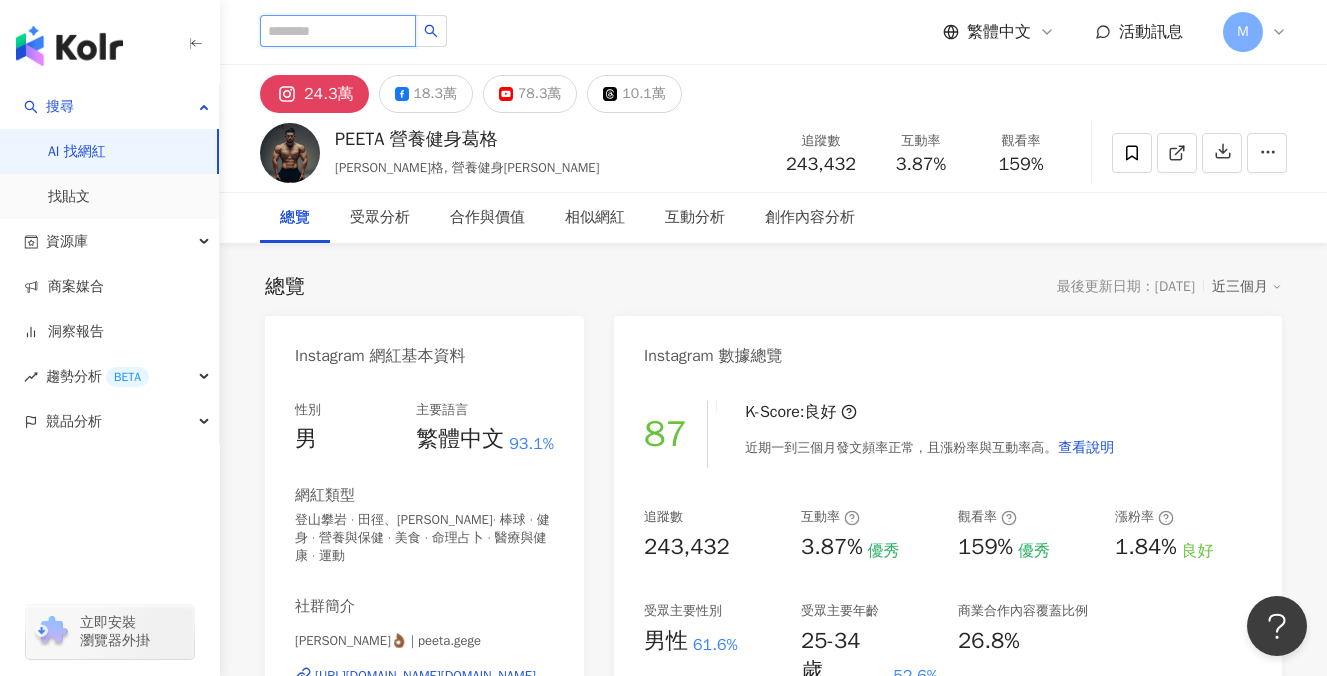 click at bounding box center (338, 31) 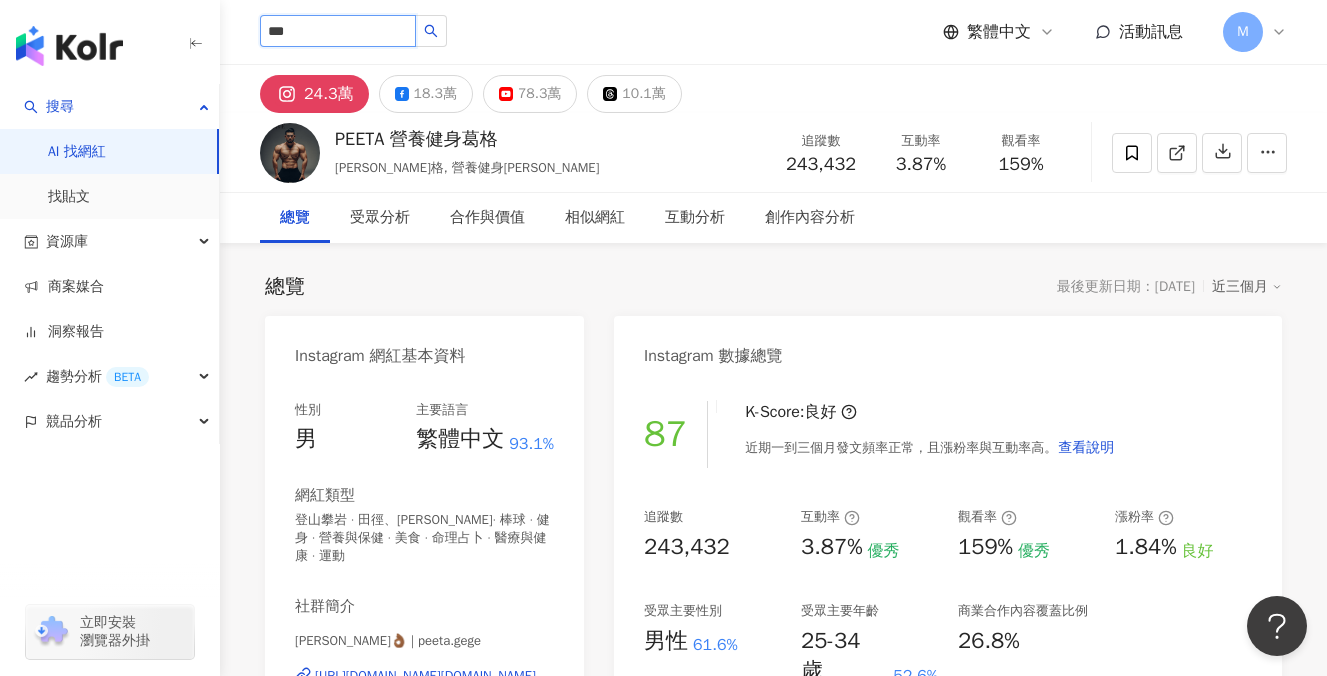 type on "**" 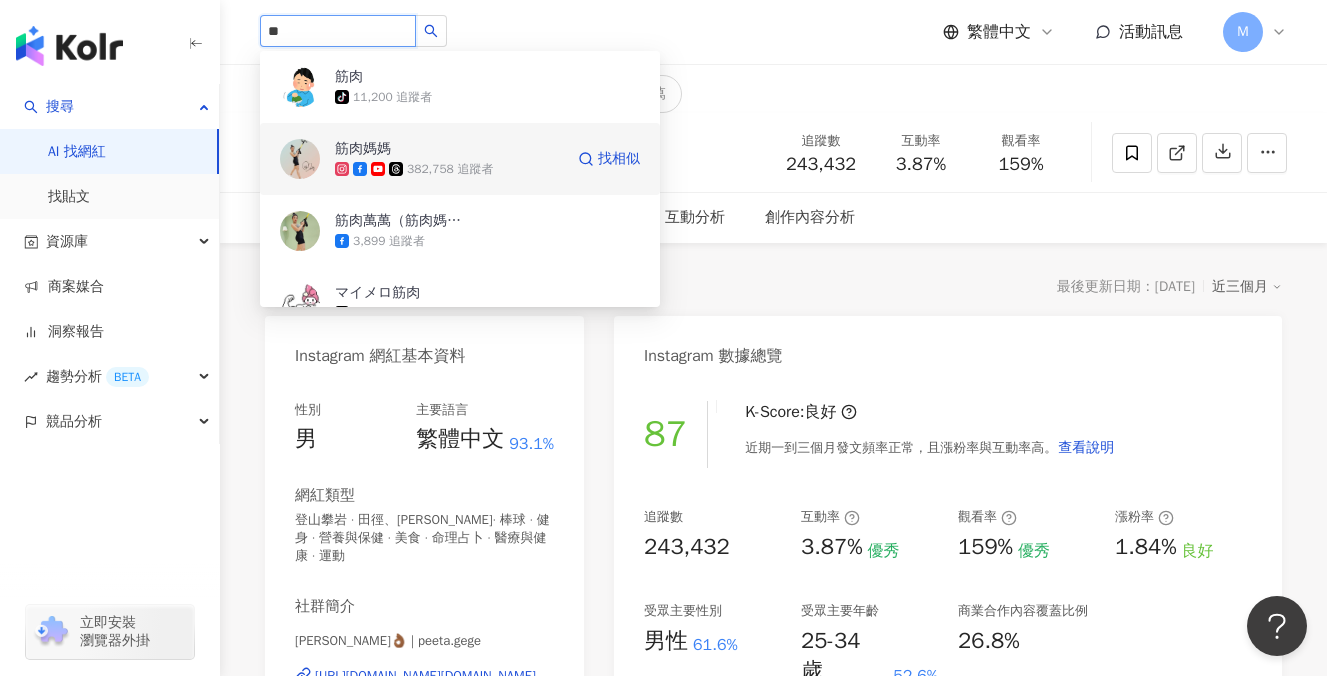 click on "筋肉媽媽 382,758   追蹤者" at bounding box center (449, 159) 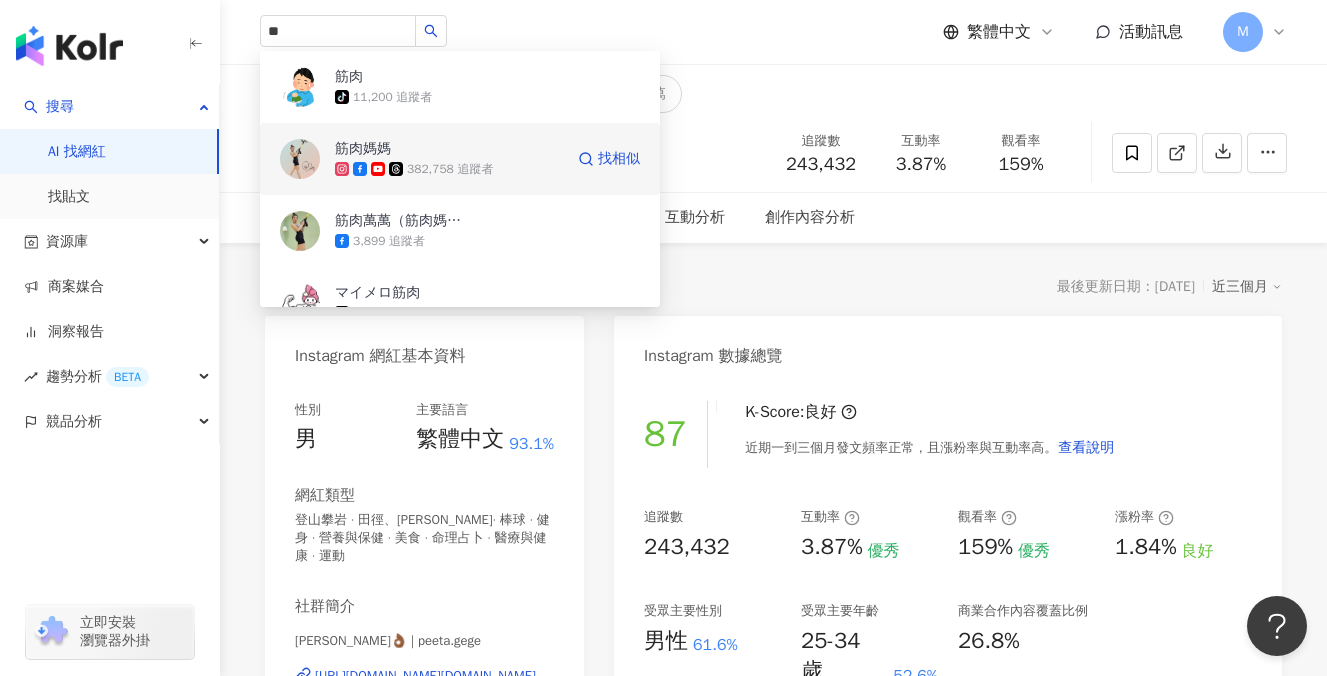 type 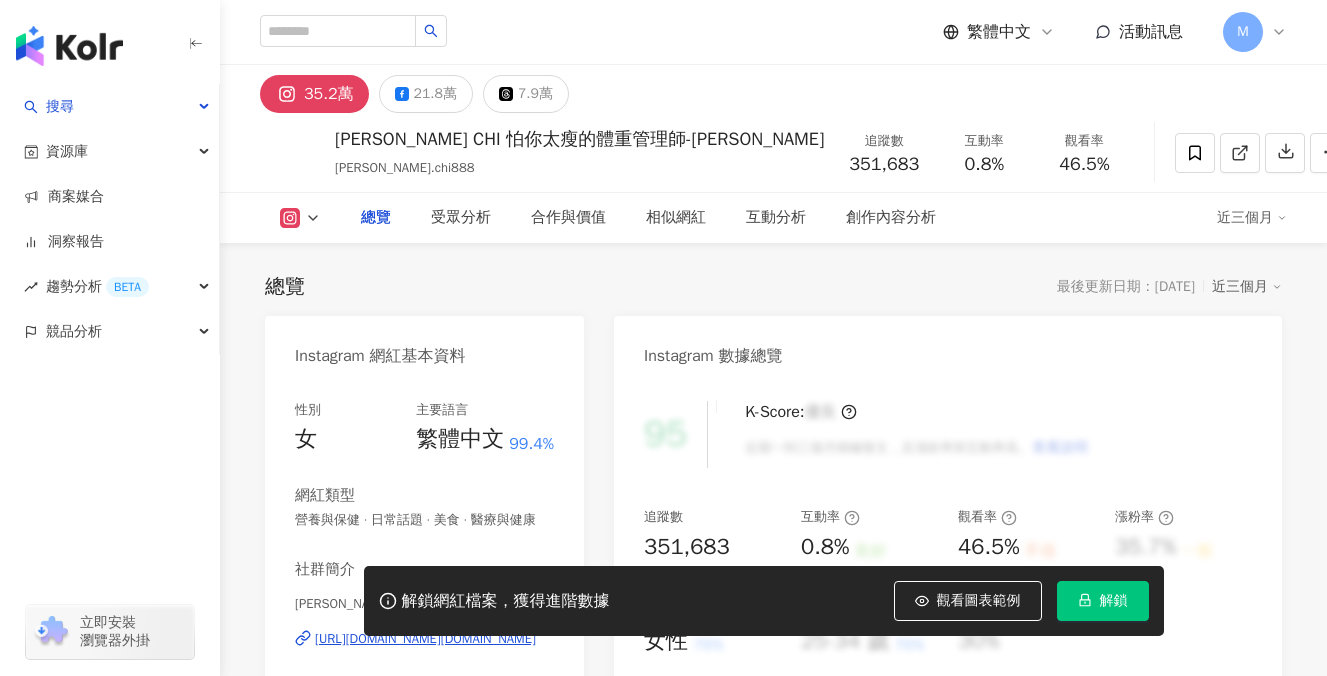 scroll, scrollTop: 0, scrollLeft: 0, axis: both 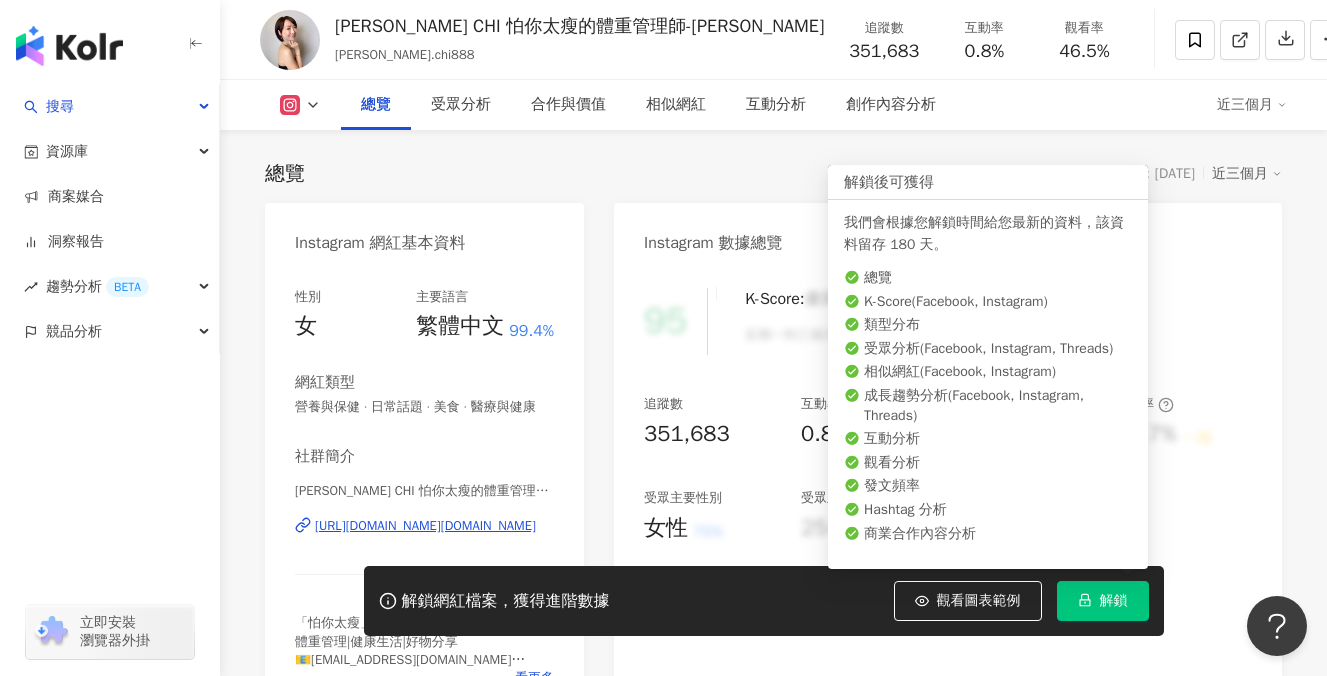 click on "解鎖" at bounding box center (1114, 601) 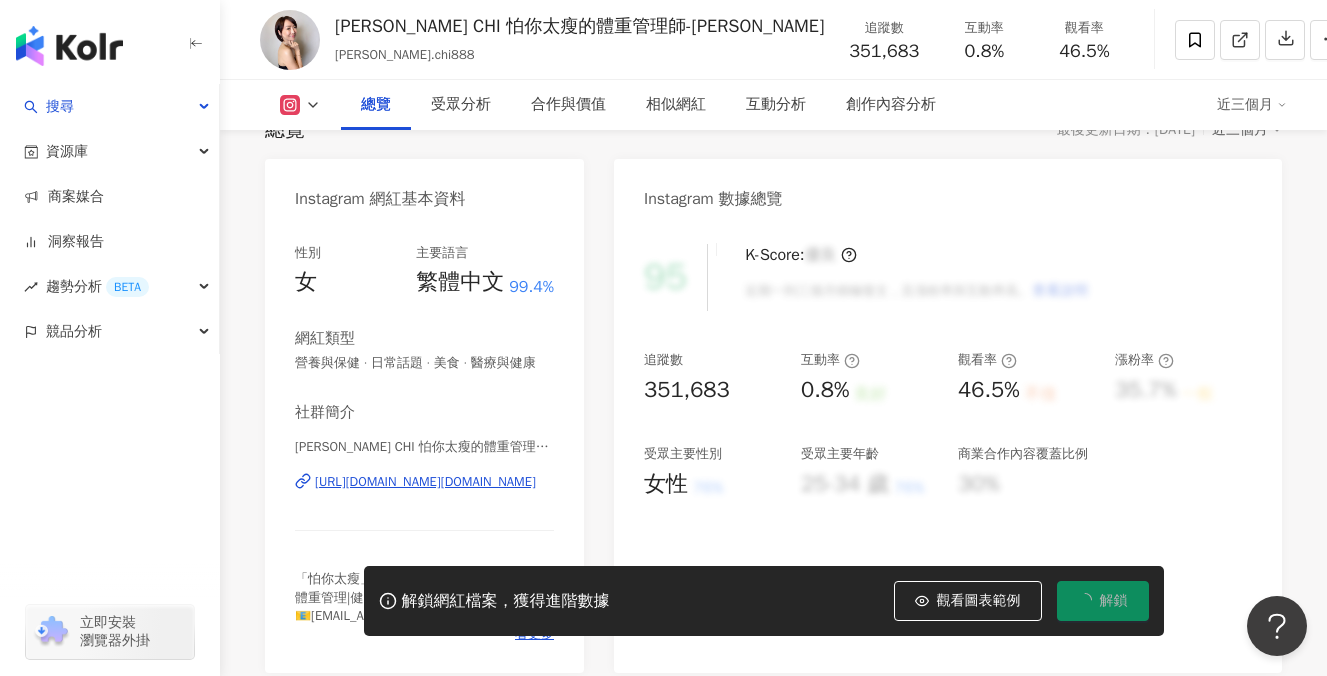 scroll, scrollTop: 152, scrollLeft: 0, axis: vertical 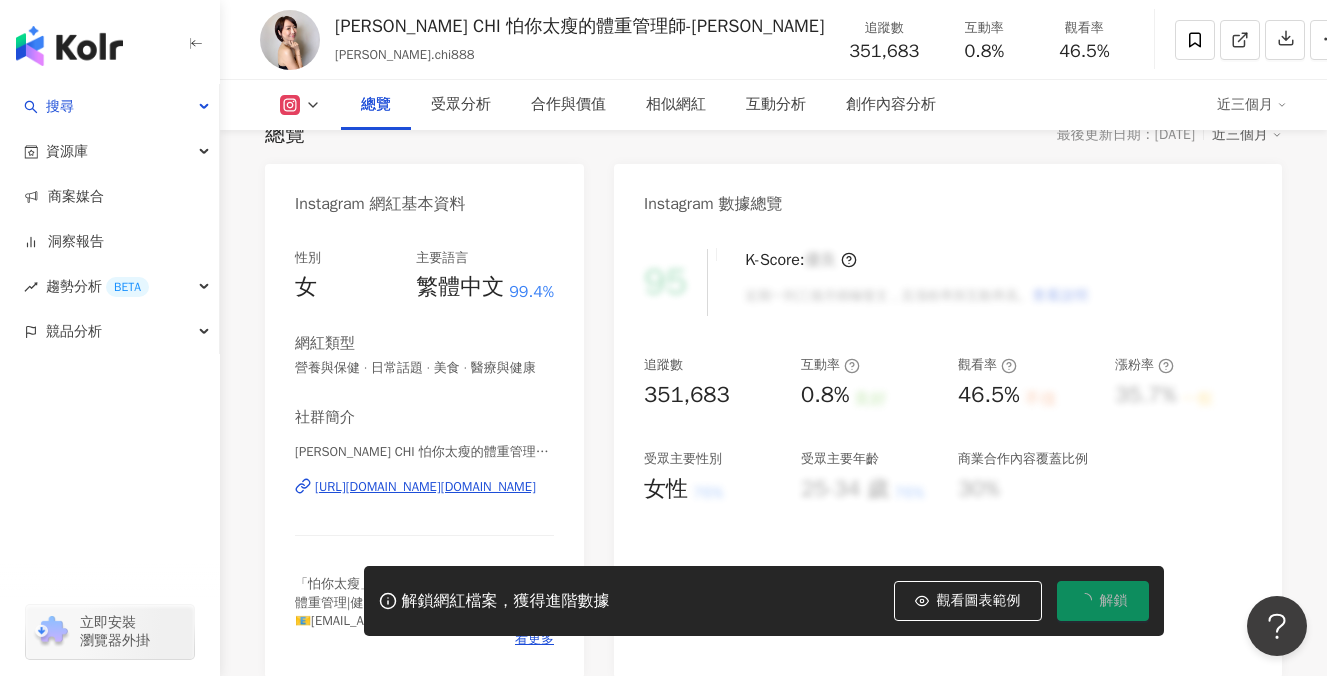 click on "https://www.instagram.com/maggie.chi888/" at bounding box center [425, 487] 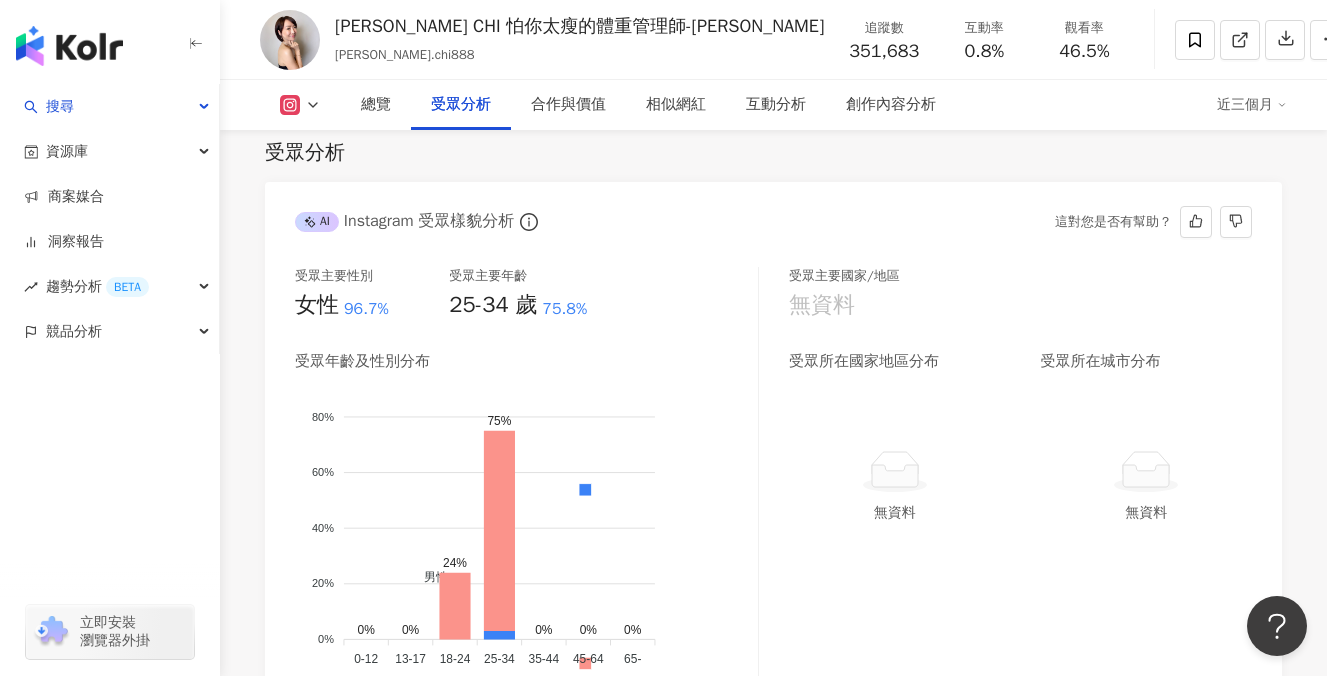 scroll, scrollTop: 1878, scrollLeft: 0, axis: vertical 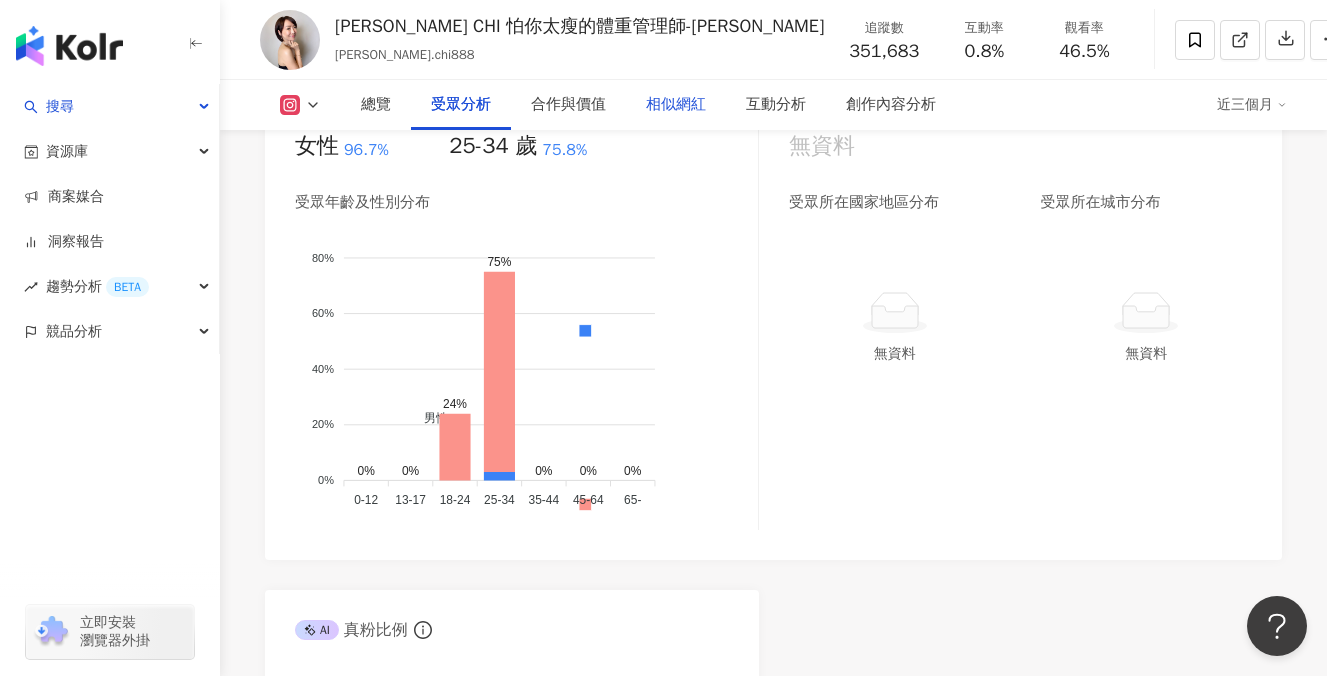 click on "相似網紅" at bounding box center (676, 105) 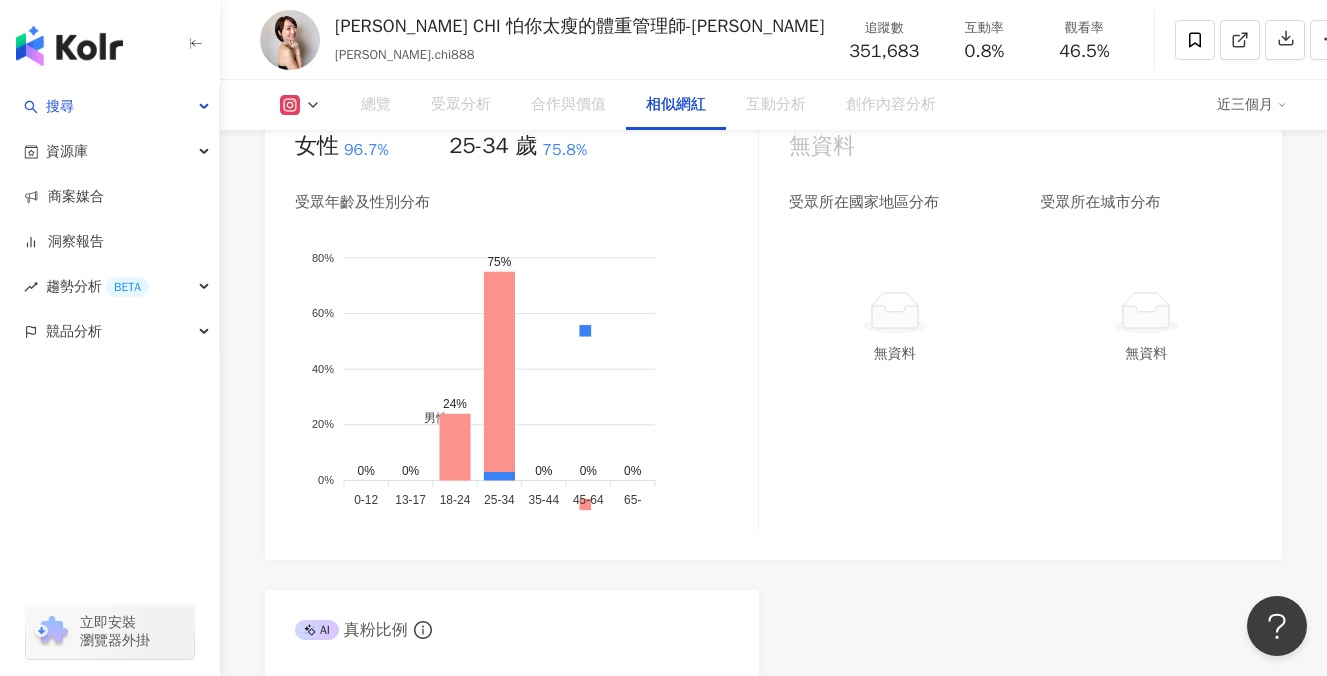scroll, scrollTop: 3240, scrollLeft: 0, axis: vertical 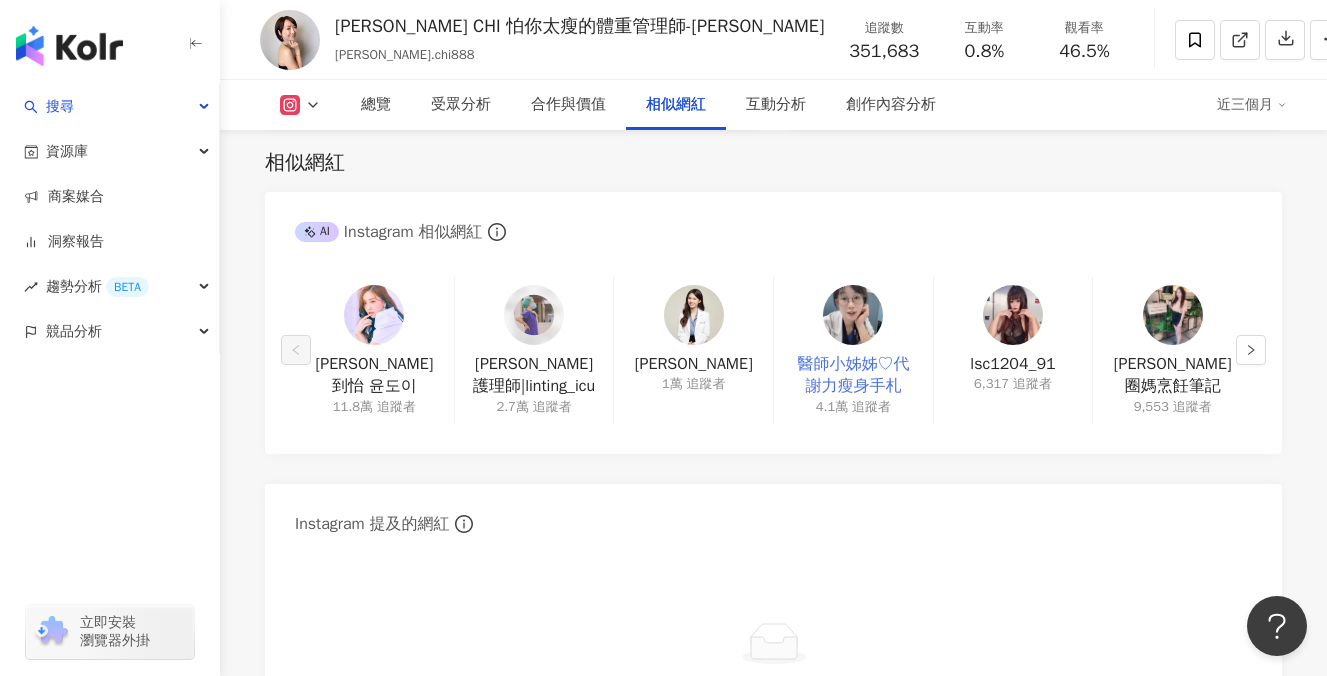 click on "醫師小姊姊♡代謝力瘦身手札" at bounding box center (853, 375) 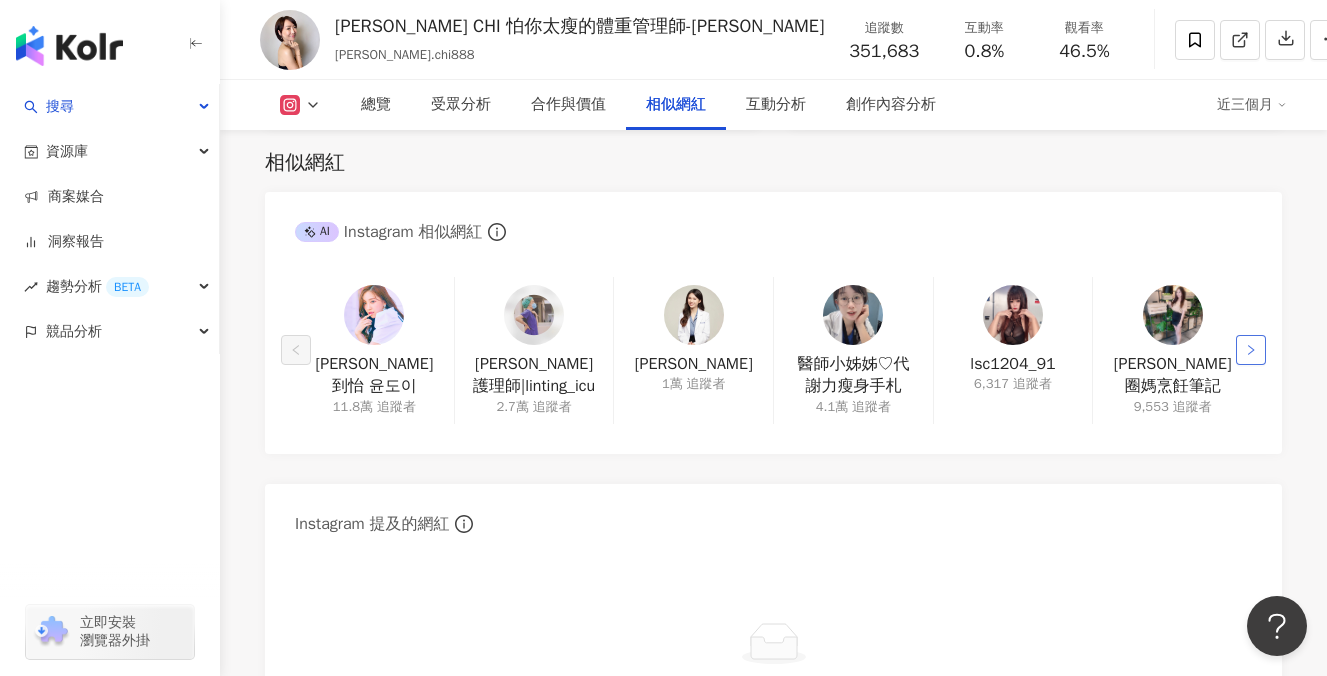 click 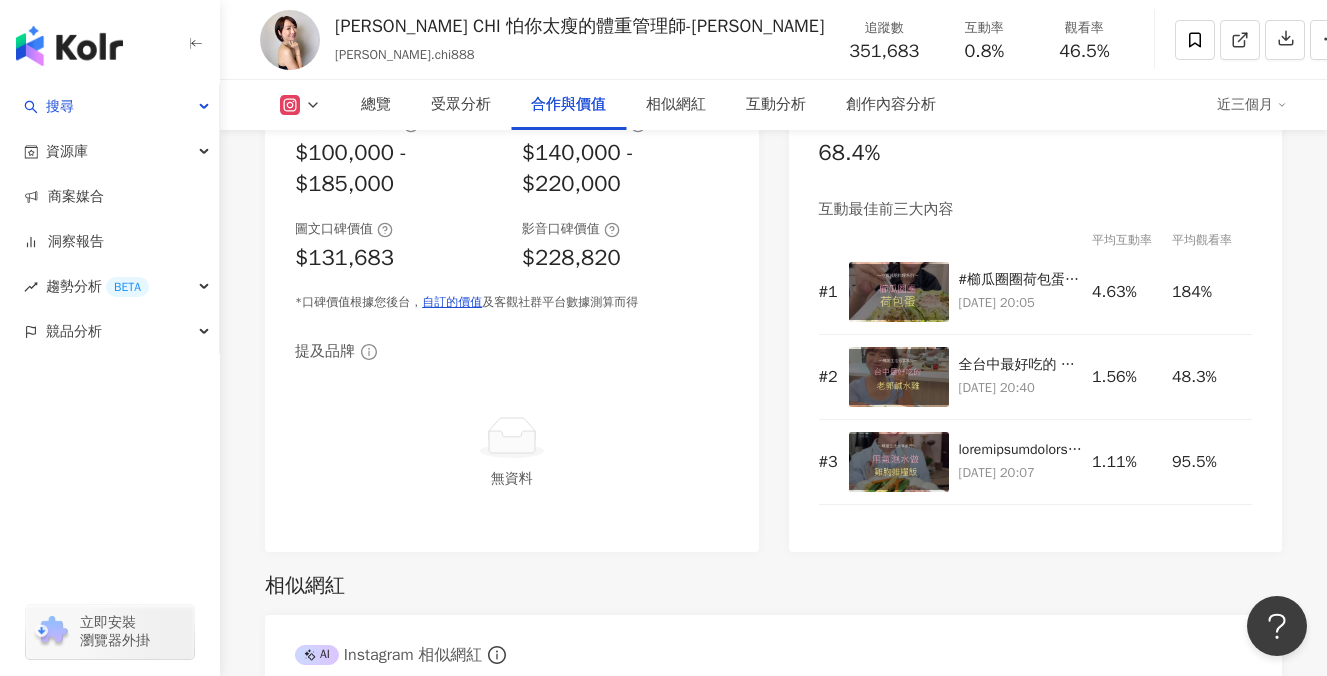 scroll, scrollTop: 2731, scrollLeft: 0, axis: vertical 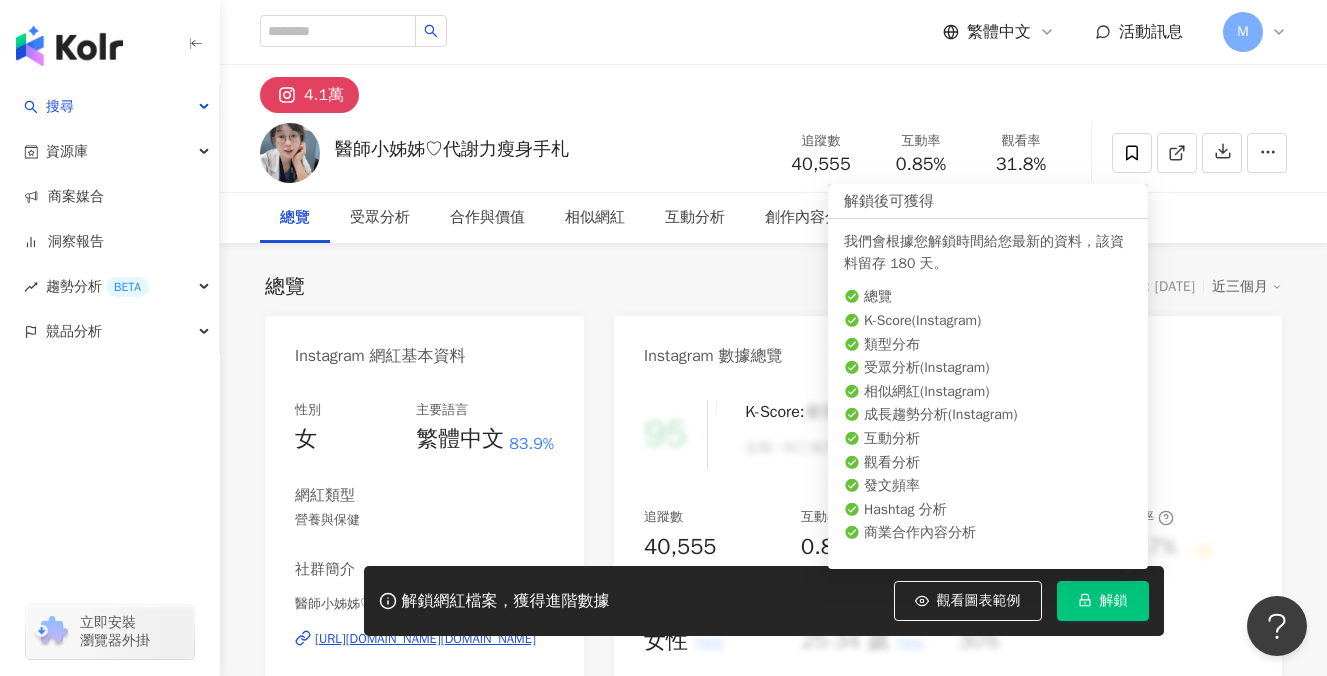click 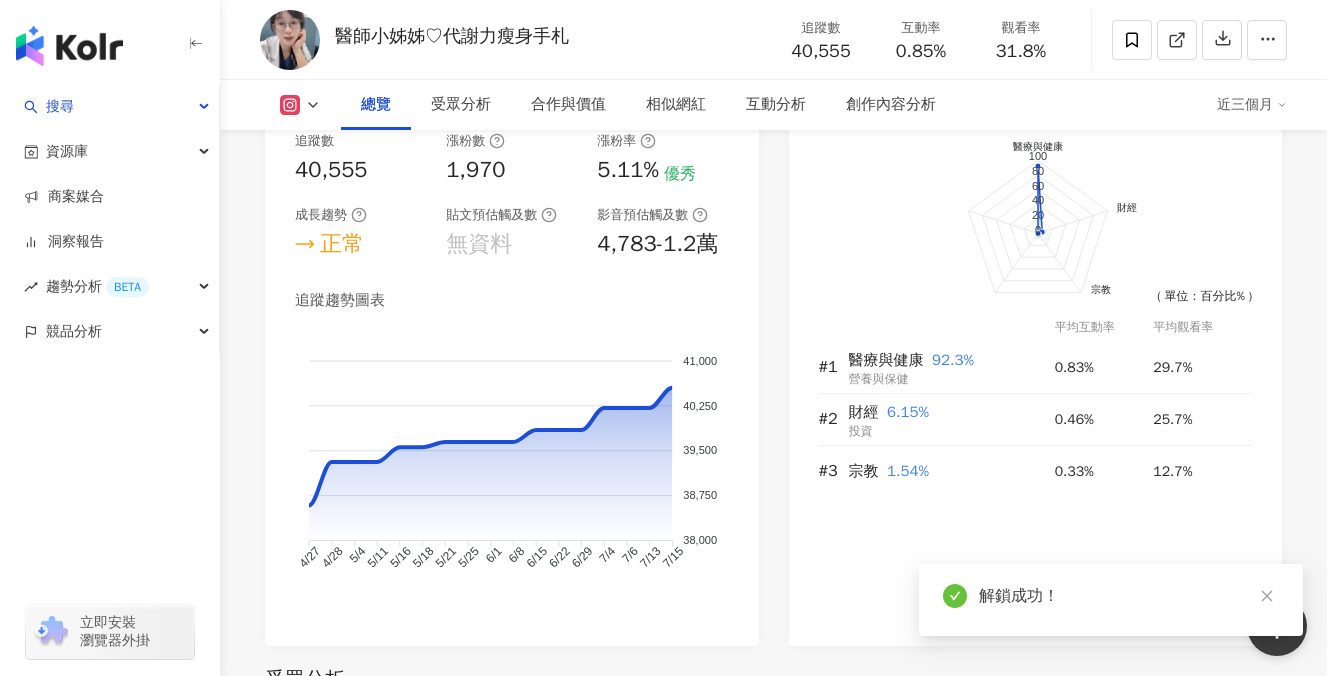 scroll, scrollTop: 439, scrollLeft: 0, axis: vertical 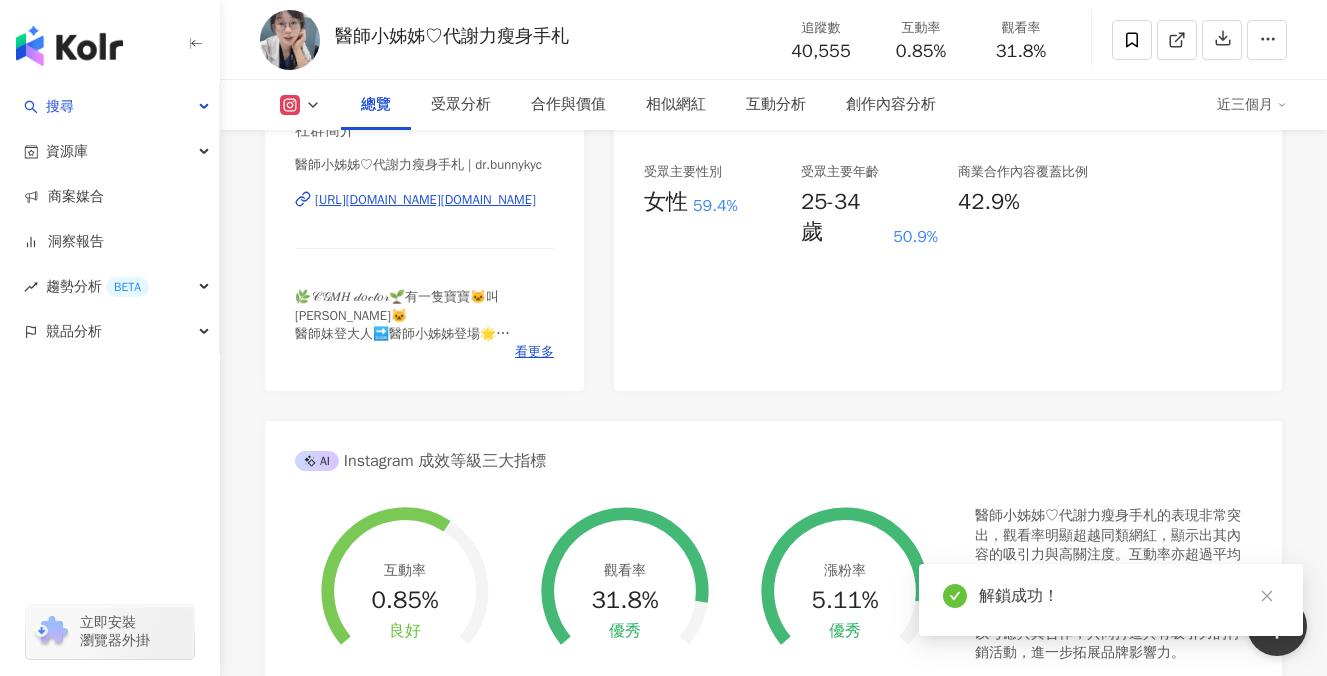 click on "[URL][DOMAIN_NAME][DOMAIN_NAME]" at bounding box center [425, 200] 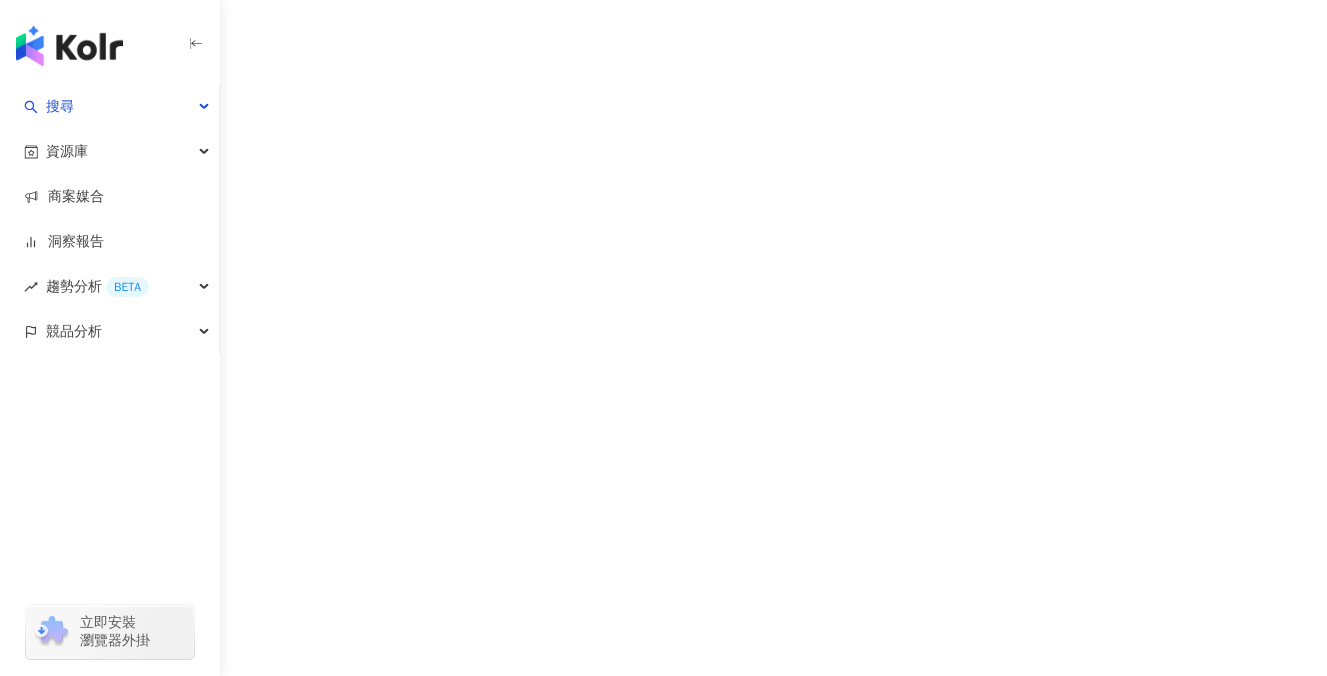 scroll, scrollTop: 0, scrollLeft: 0, axis: both 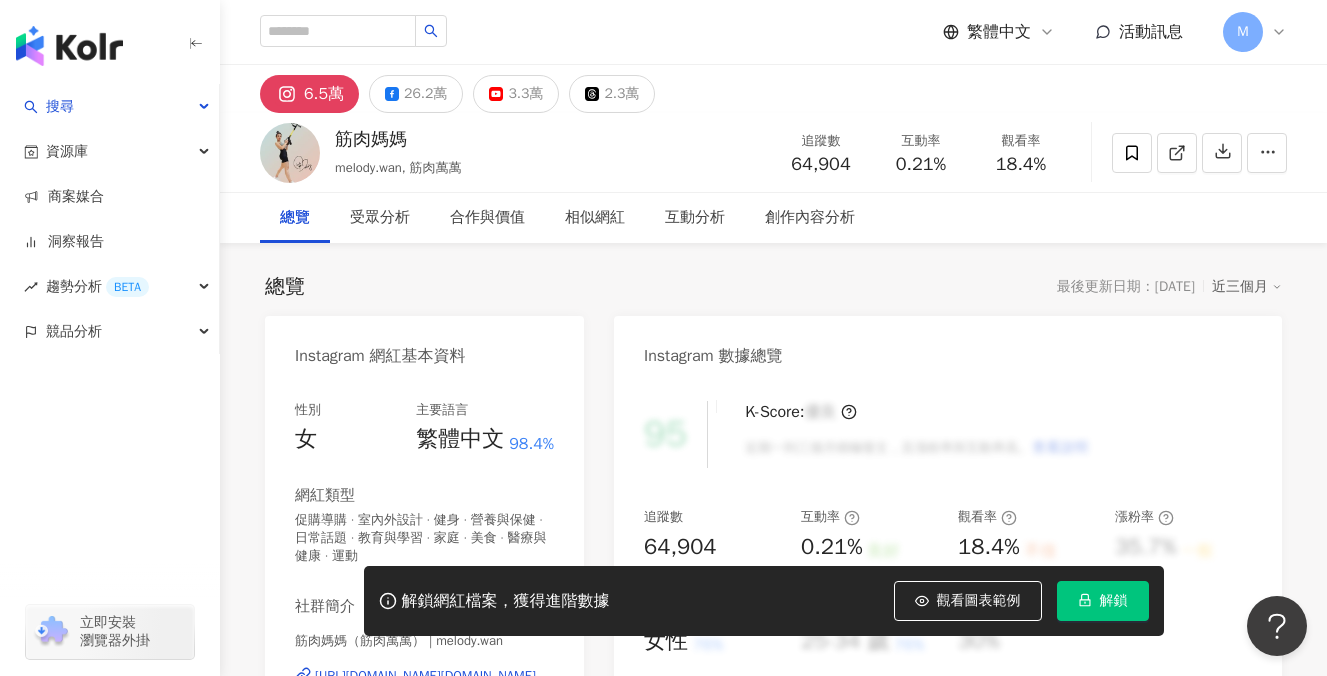click on "解鎖" at bounding box center [1103, 601] 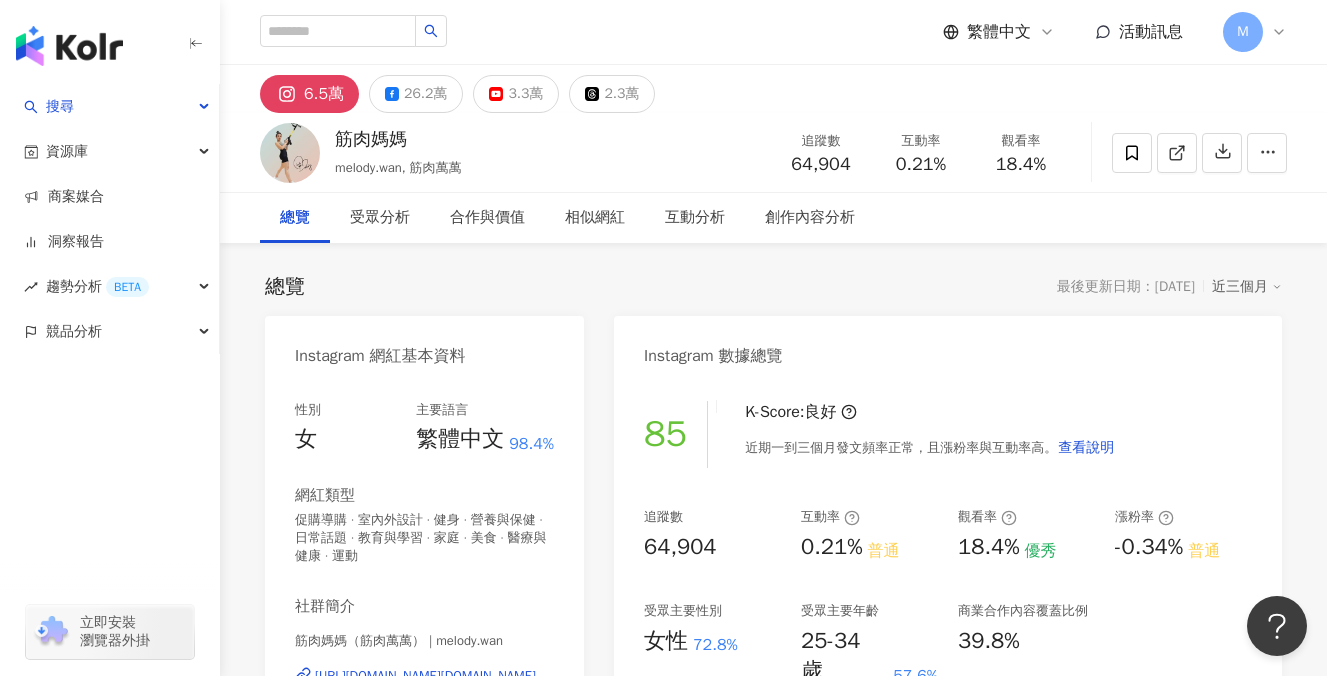 scroll, scrollTop: 214, scrollLeft: 0, axis: vertical 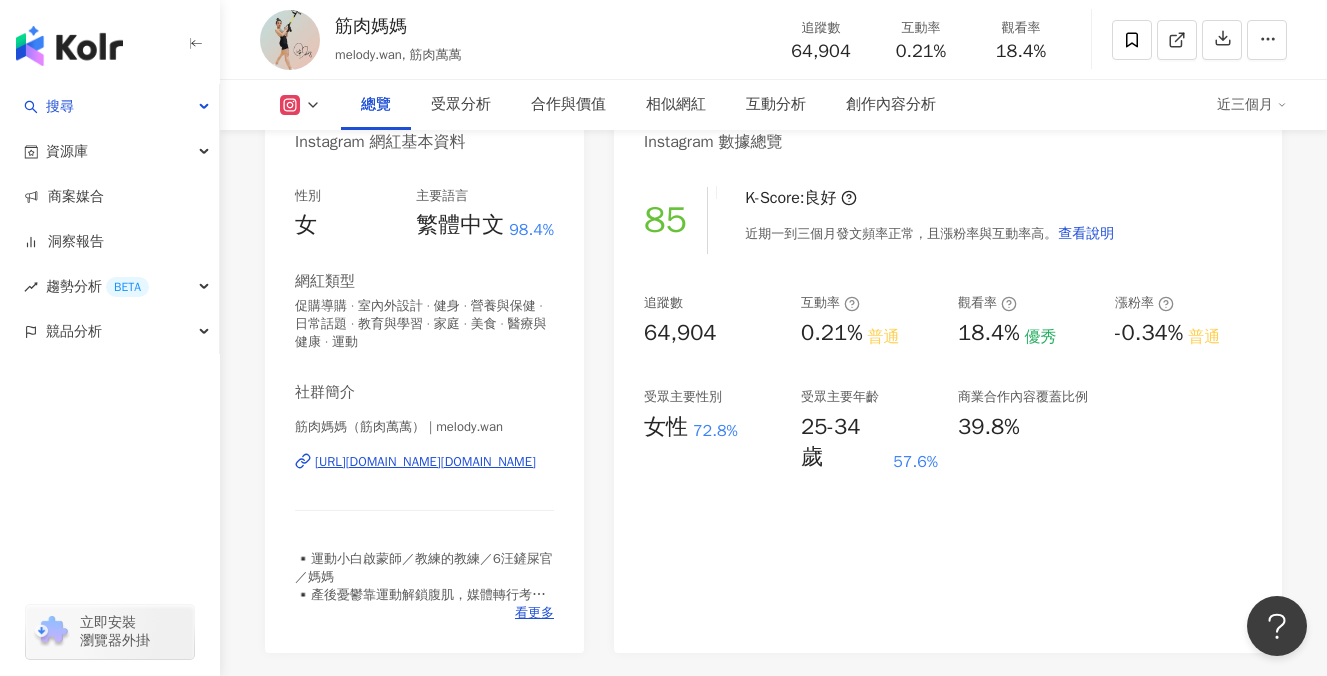 click on "https://www.instagram.com/melody.wan/" at bounding box center [425, 462] 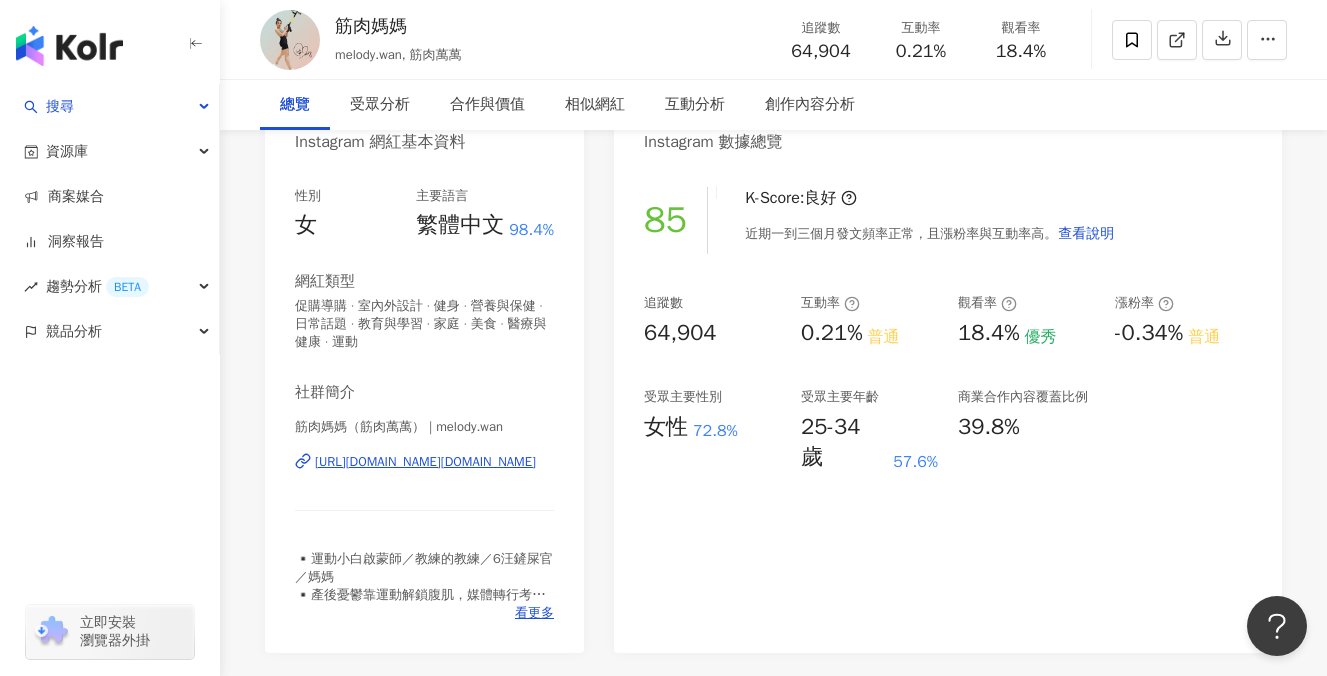 scroll, scrollTop: 0, scrollLeft: 0, axis: both 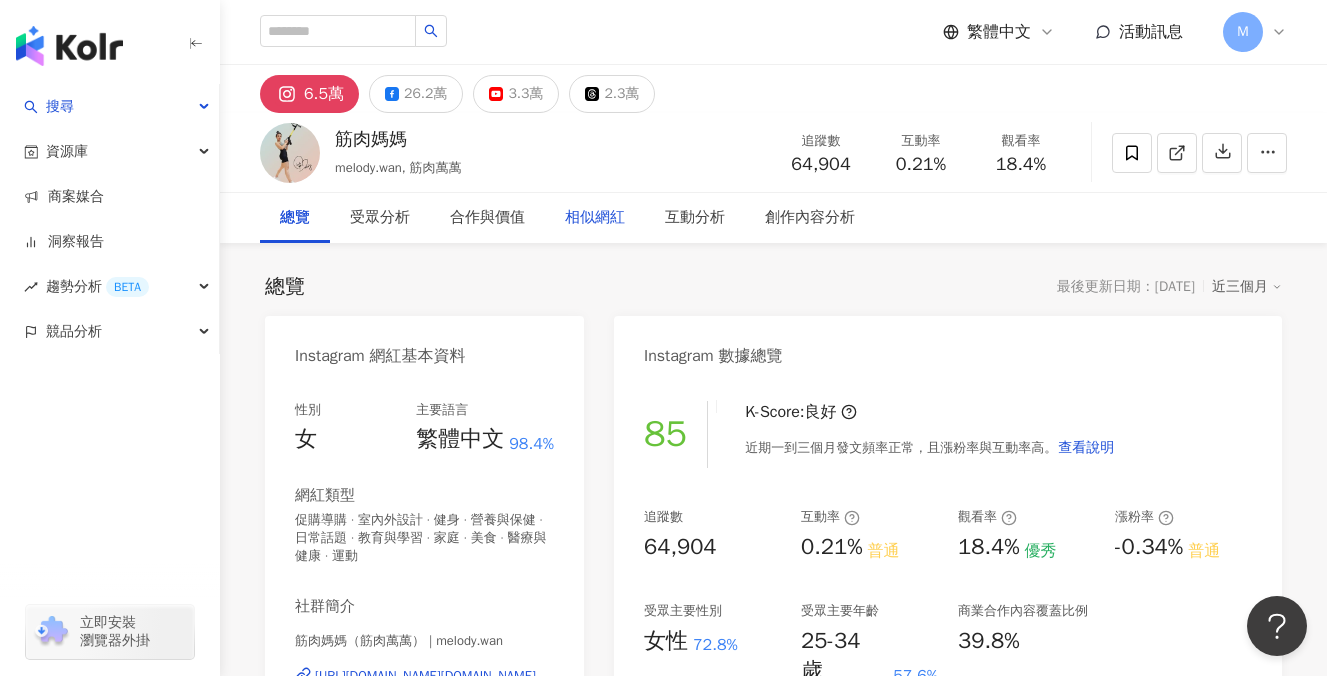 click on "相似網紅" at bounding box center (595, 218) 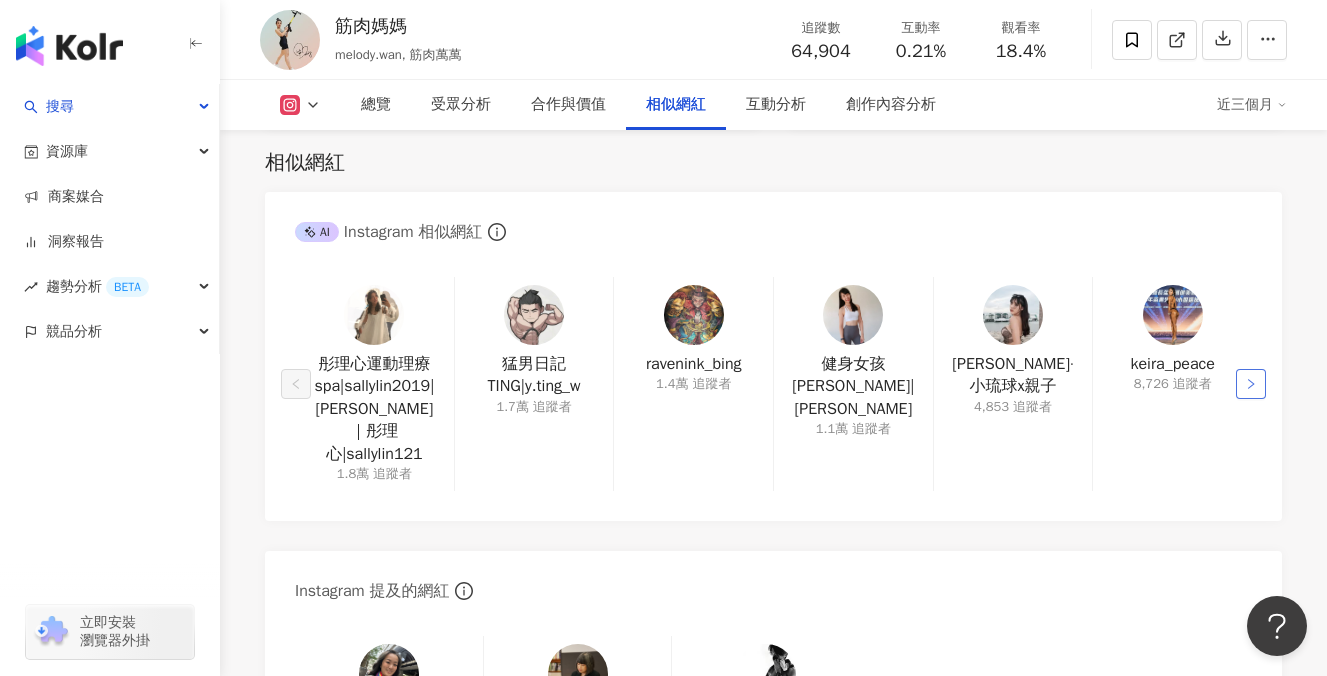 click 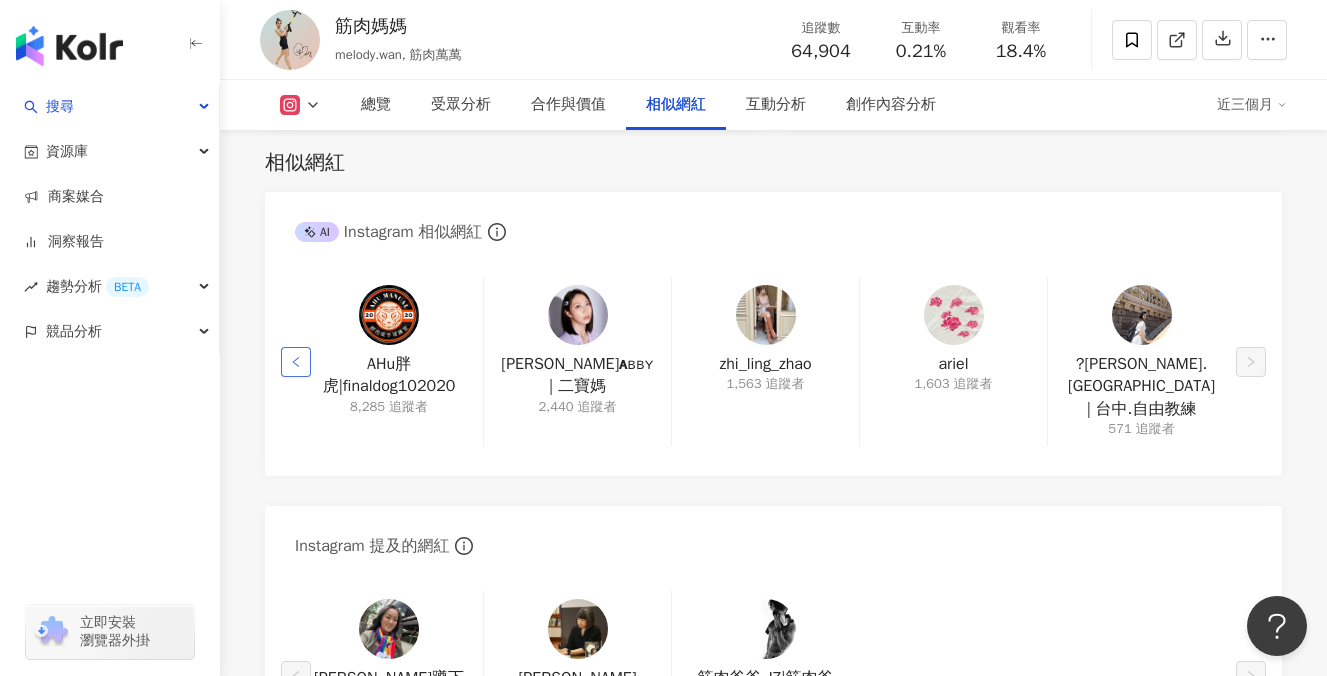 click 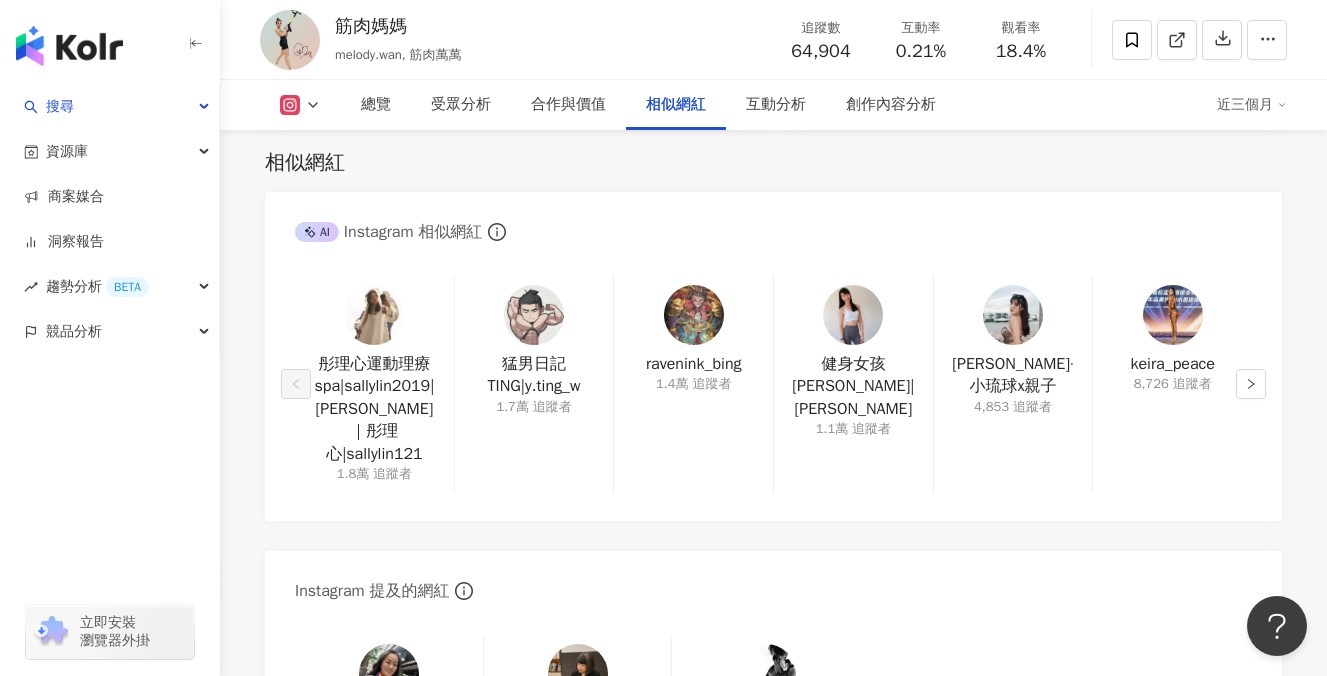 click at bounding box center (853, 315) 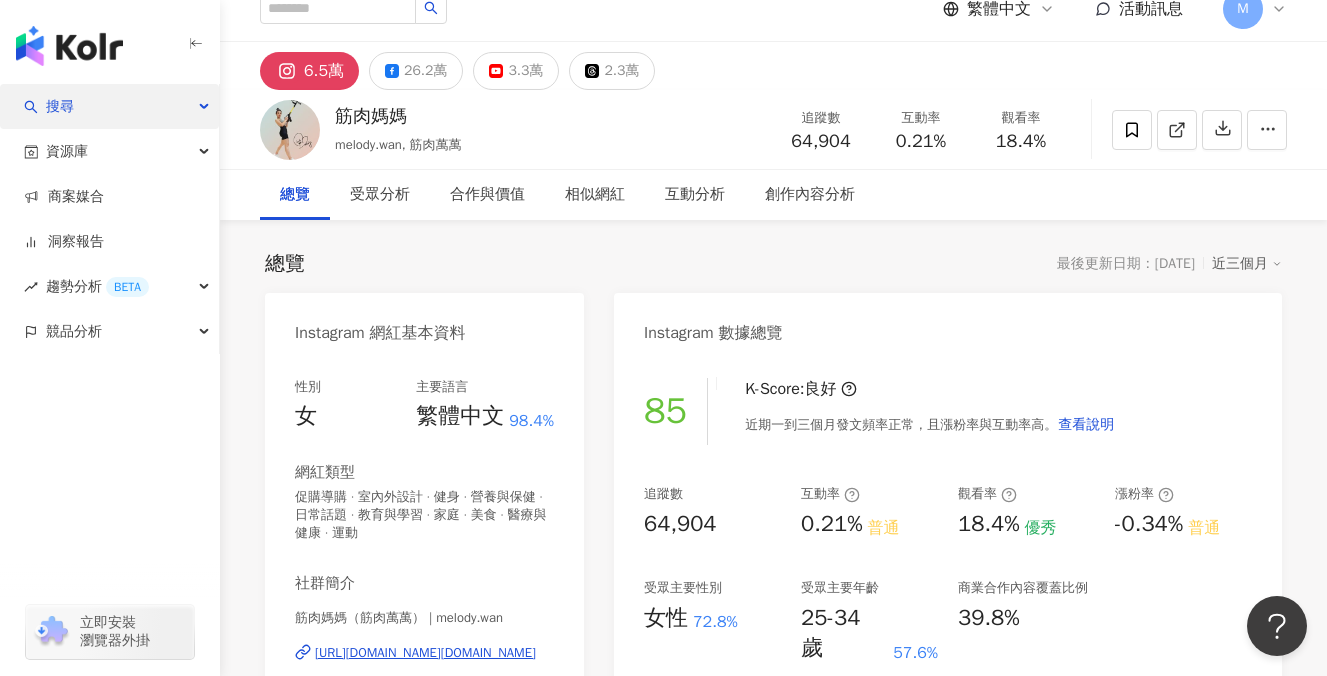 scroll, scrollTop: 0, scrollLeft: 0, axis: both 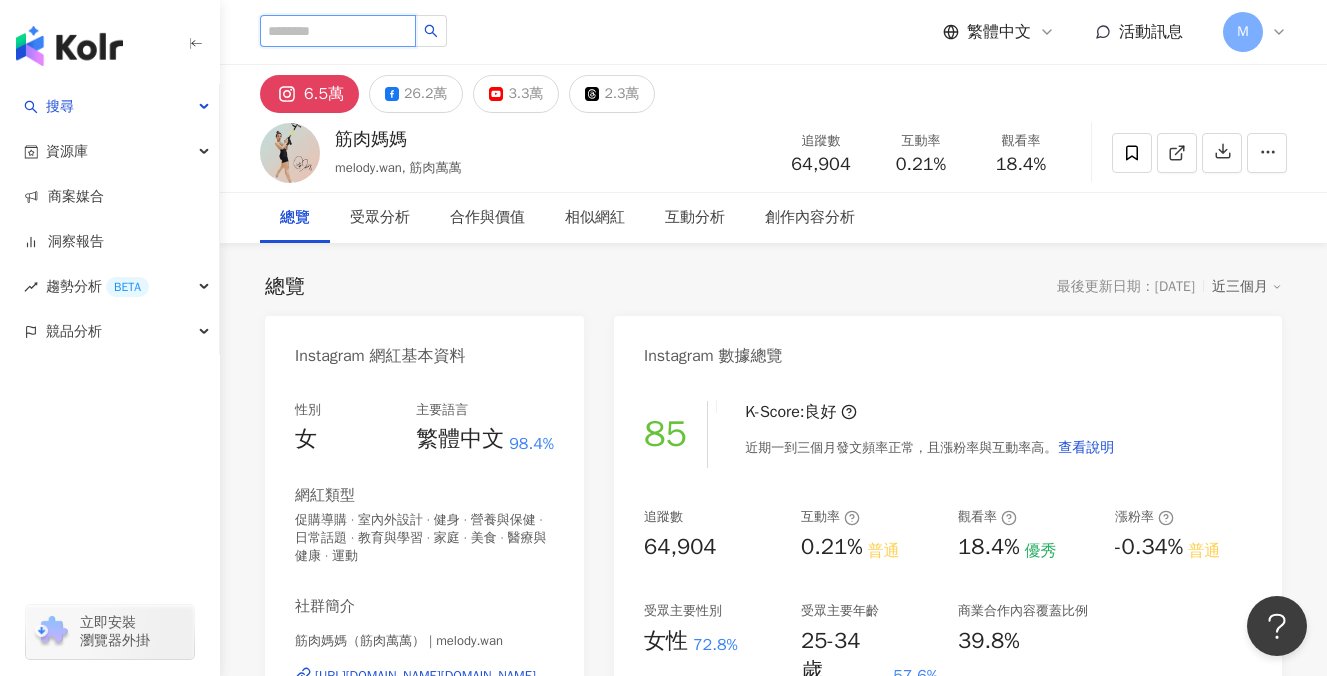 click at bounding box center [338, 31] 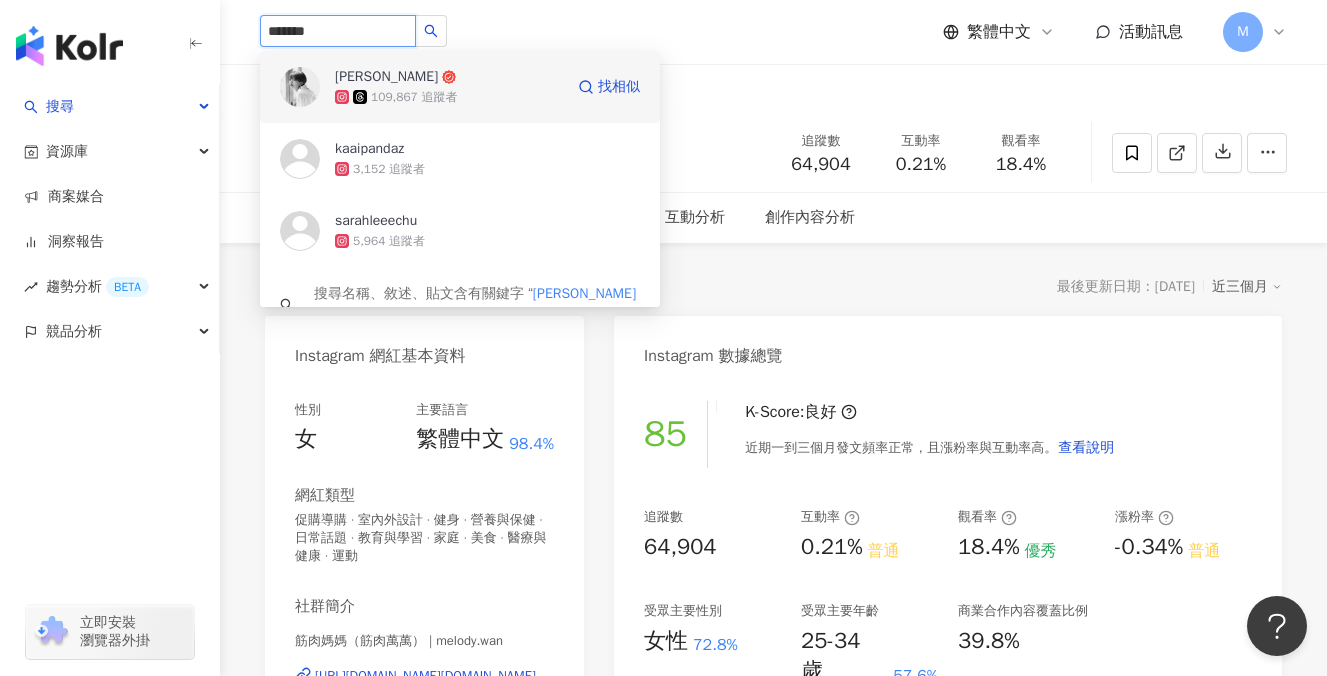 click on "109,867   追蹤者" at bounding box center (449, 97) 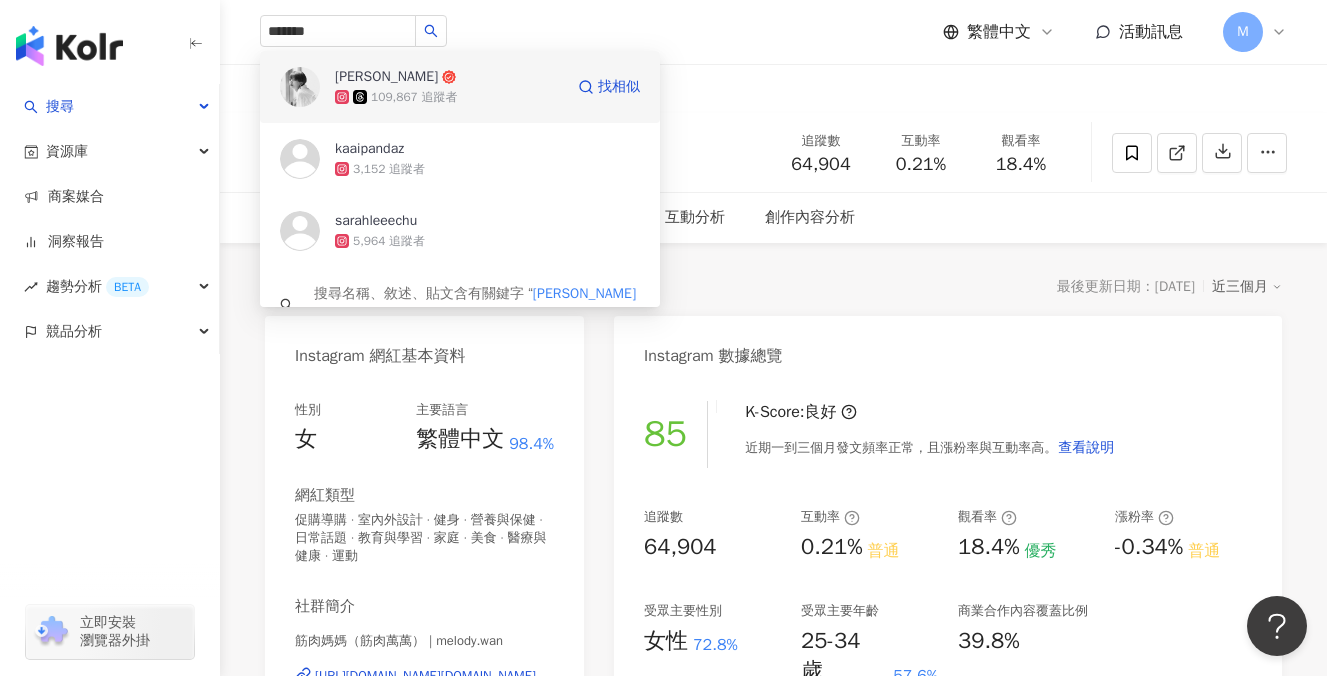 type 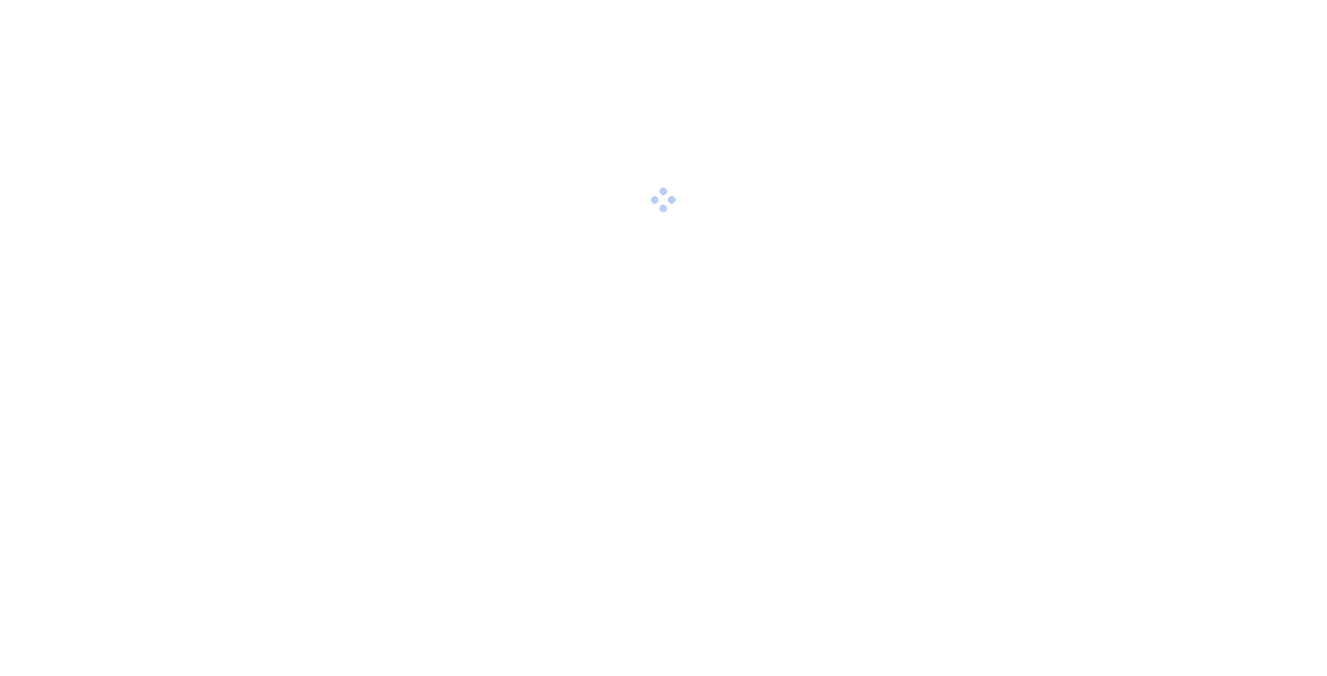 scroll, scrollTop: 0, scrollLeft: 0, axis: both 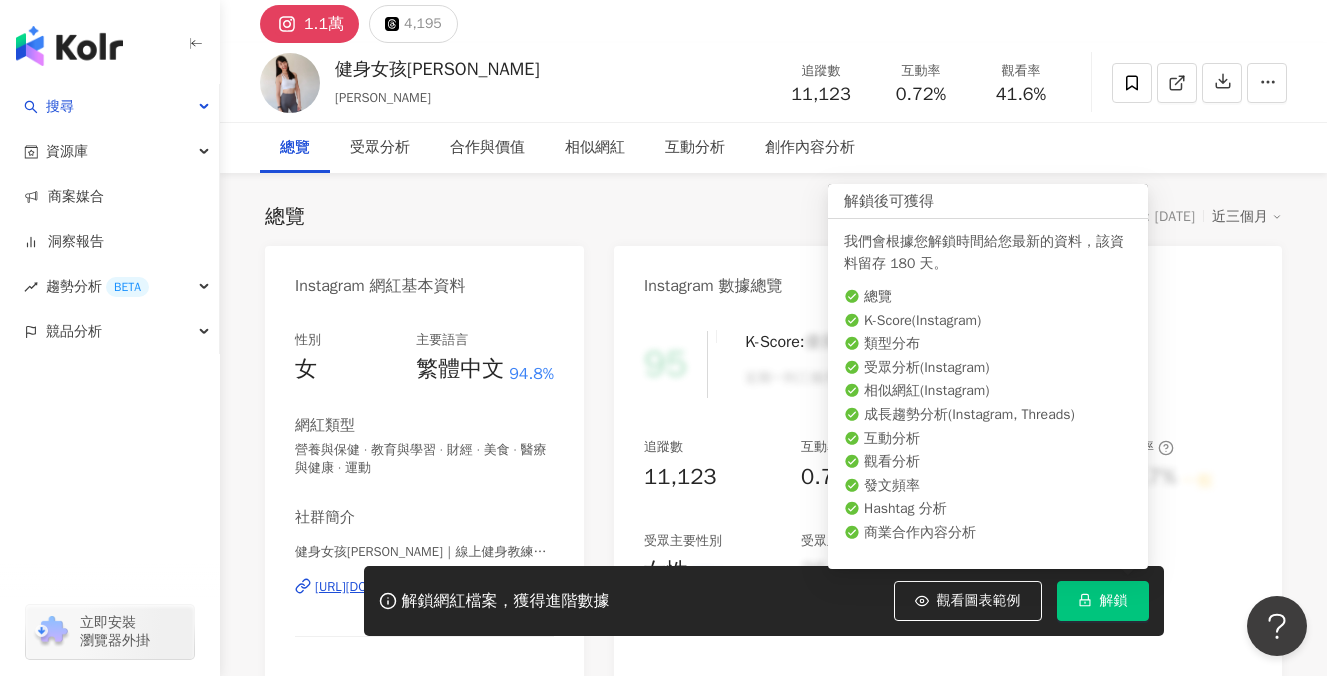 click on "解鎖" at bounding box center [1103, 601] 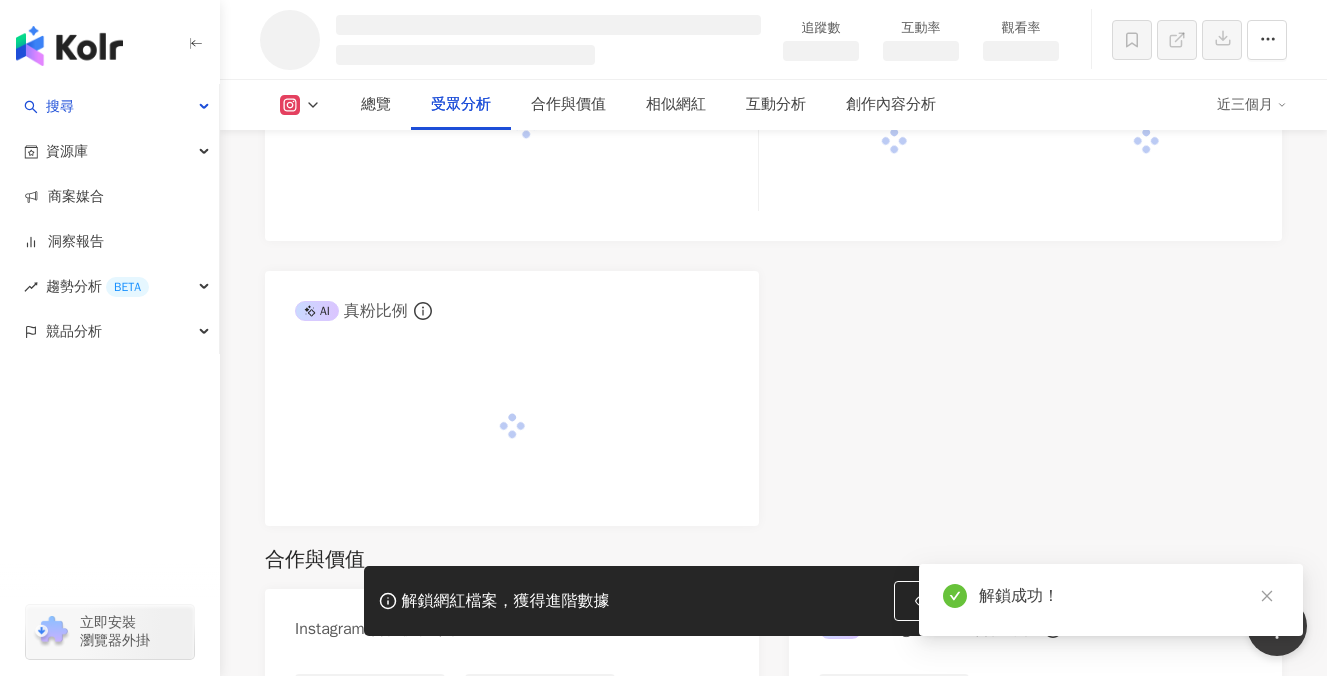 scroll, scrollTop: 1866, scrollLeft: 0, axis: vertical 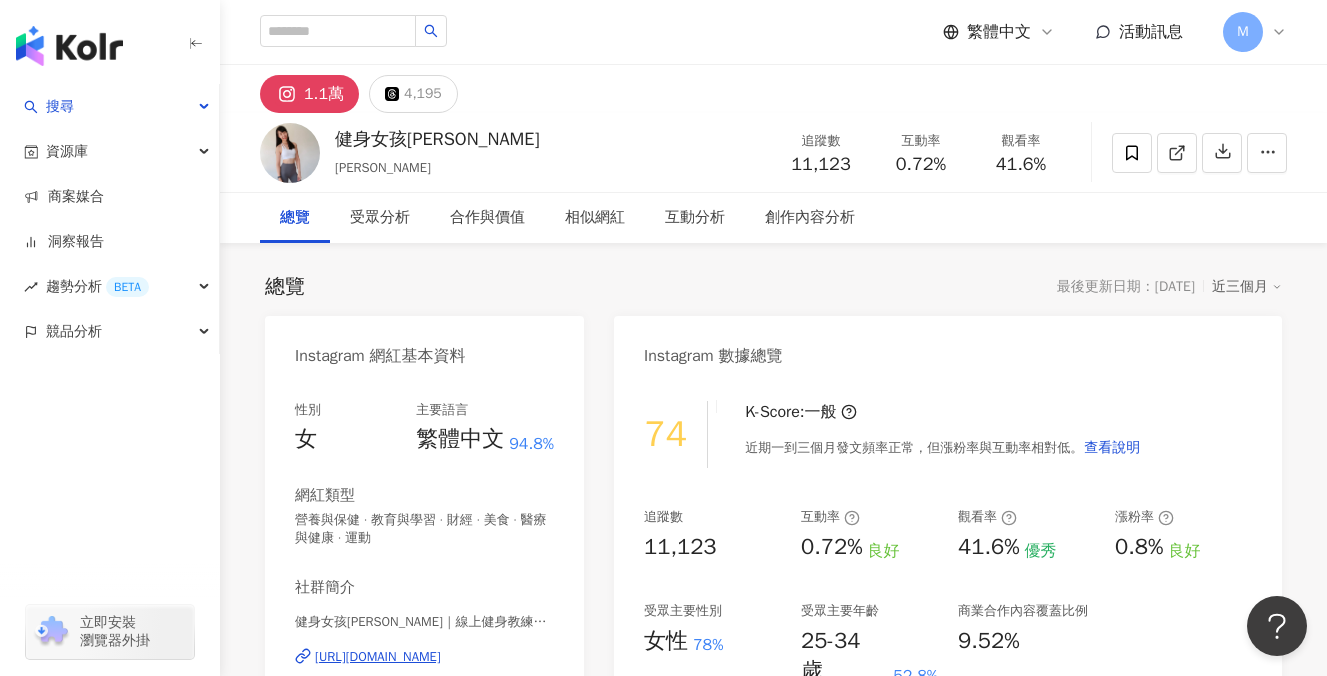 click on "https://www.instagram.com/wendy_fit_life/" at bounding box center [378, 657] 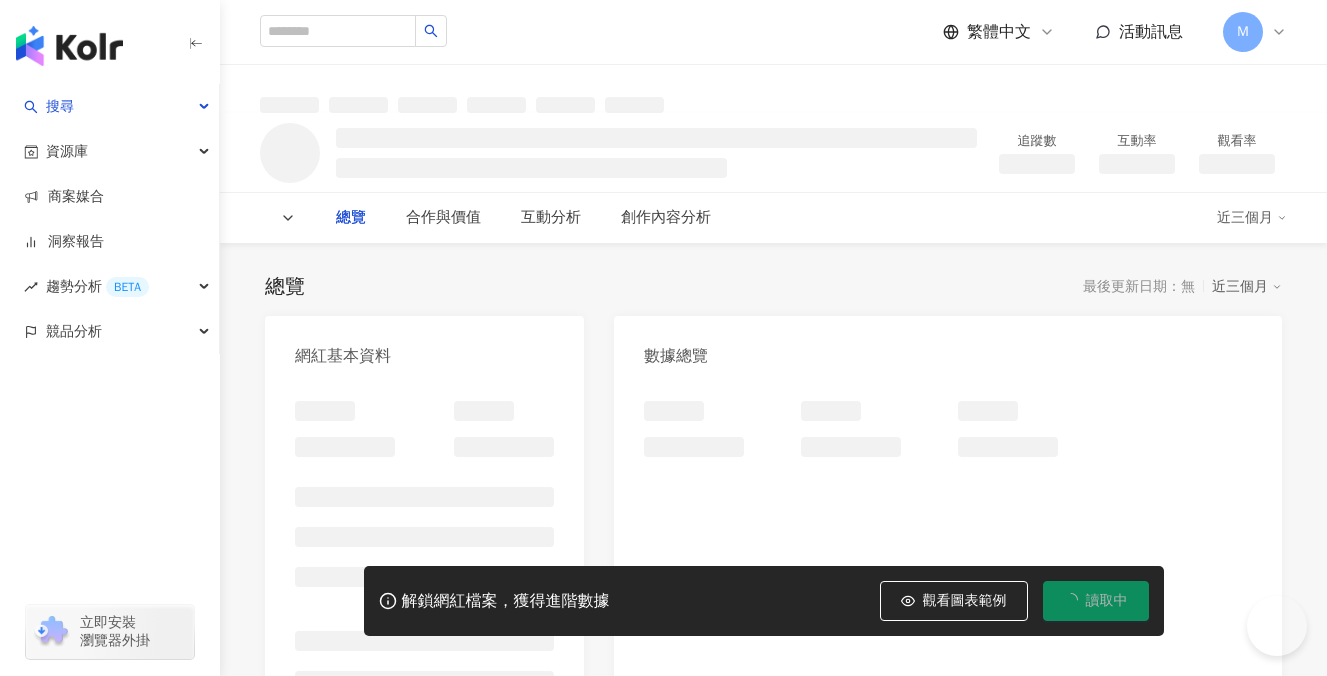 scroll, scrollTop: 0, scrollLeft: 0, axis: both 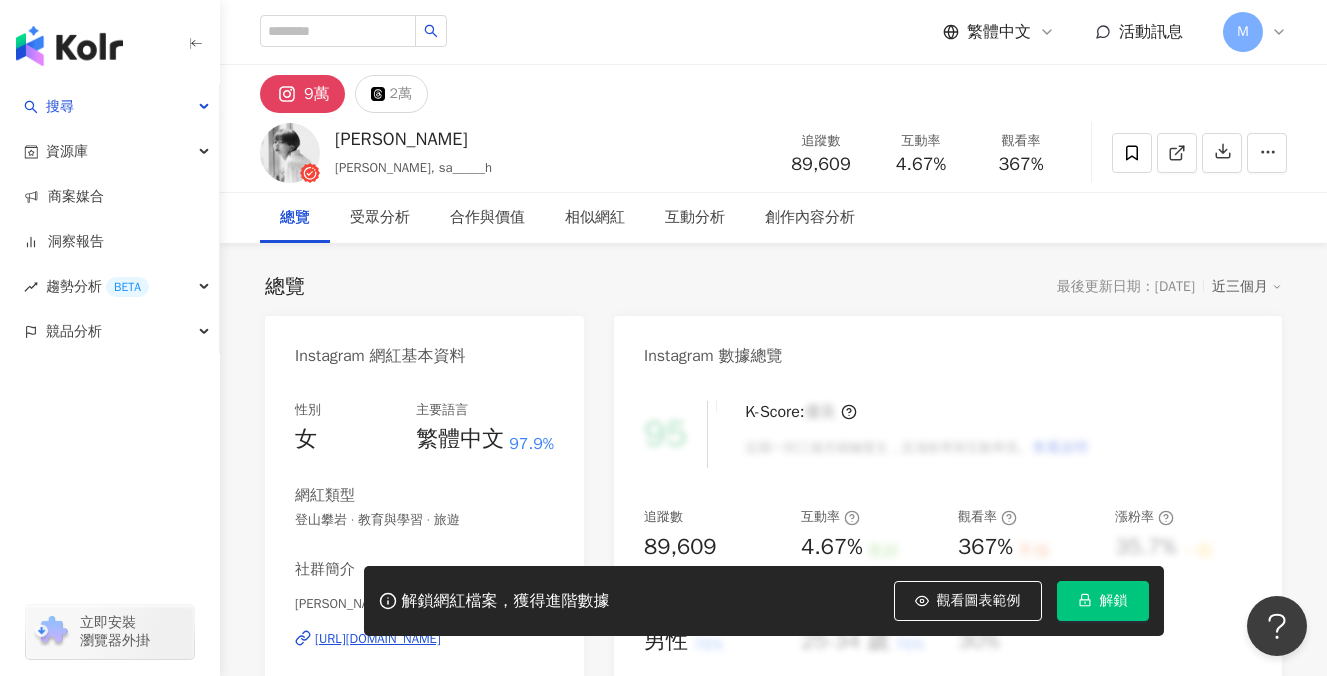 click on "解鎖" at bounding box center (1114, 601) 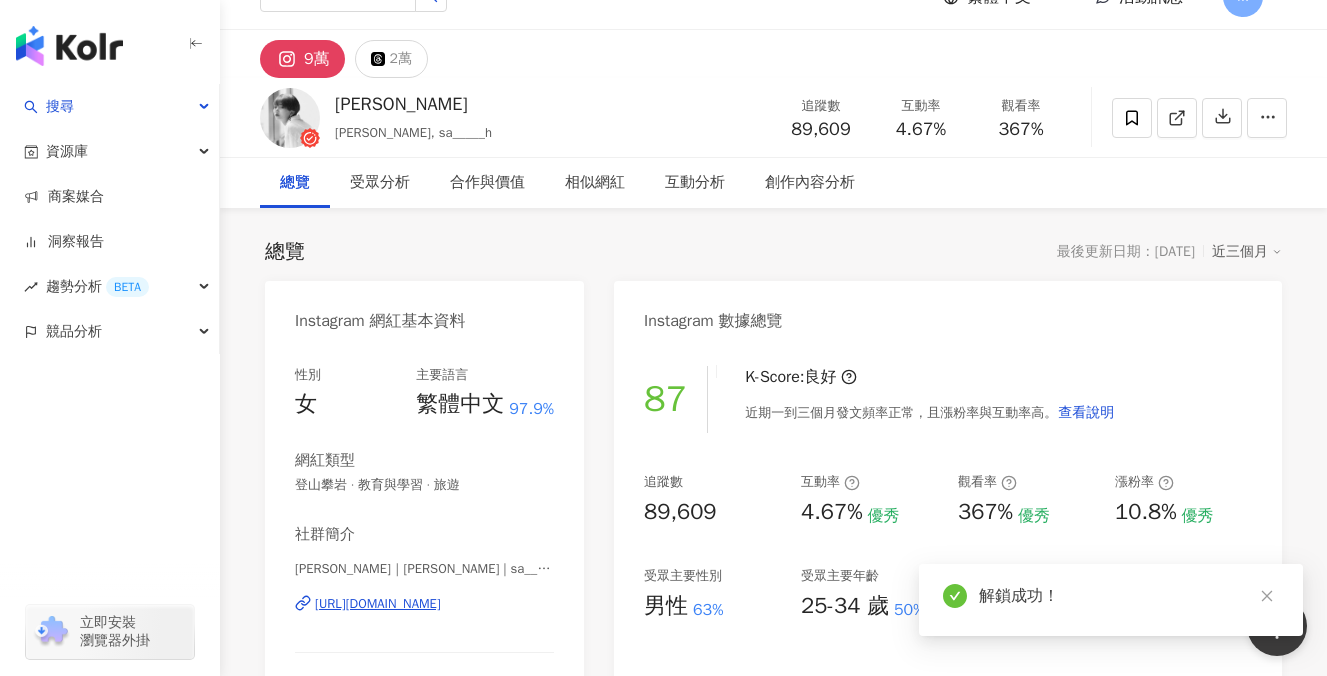 scroll, scrollTop: 47, scrollLeft: 0, axis: vertical 